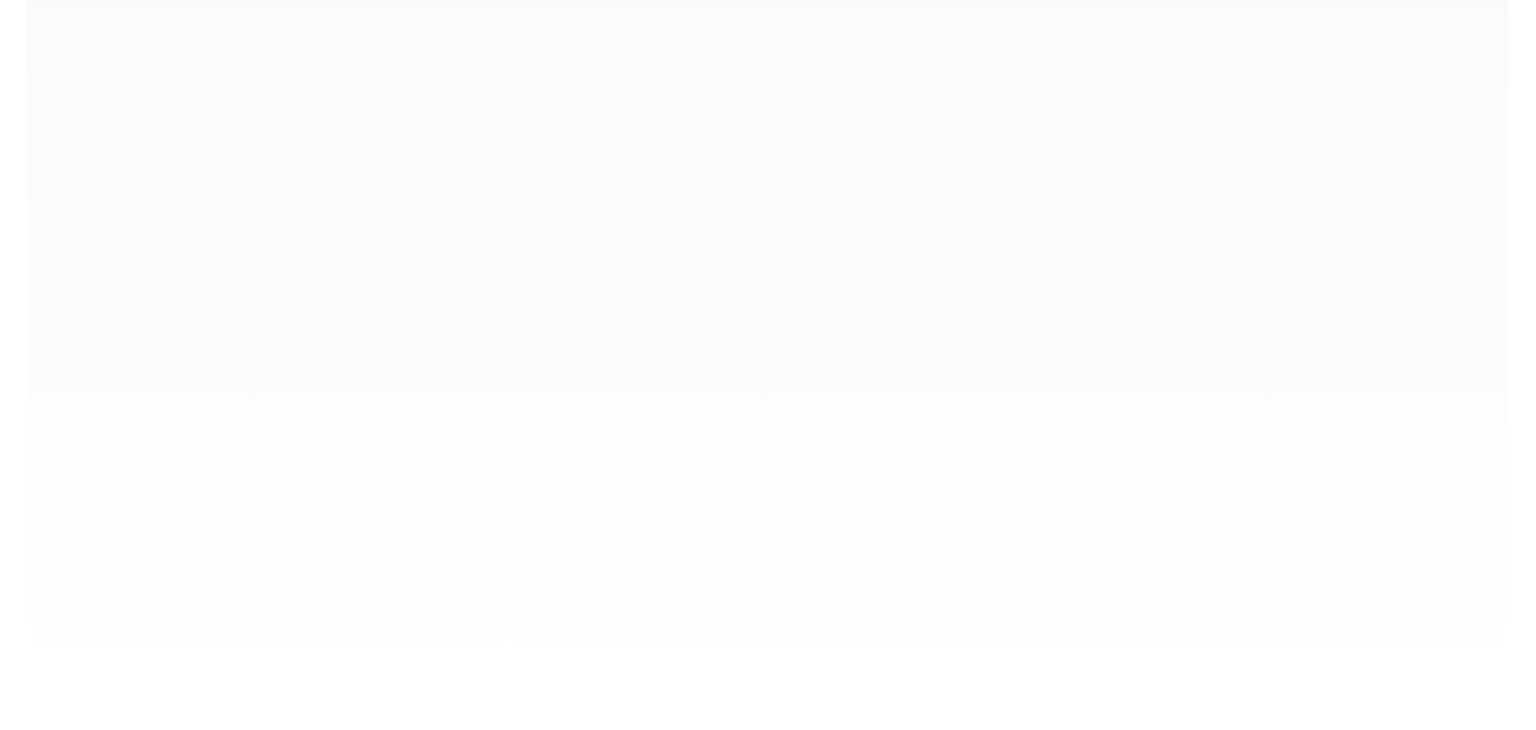 scroll, scrollTop: 0, scrollLeft: 0, axis: both 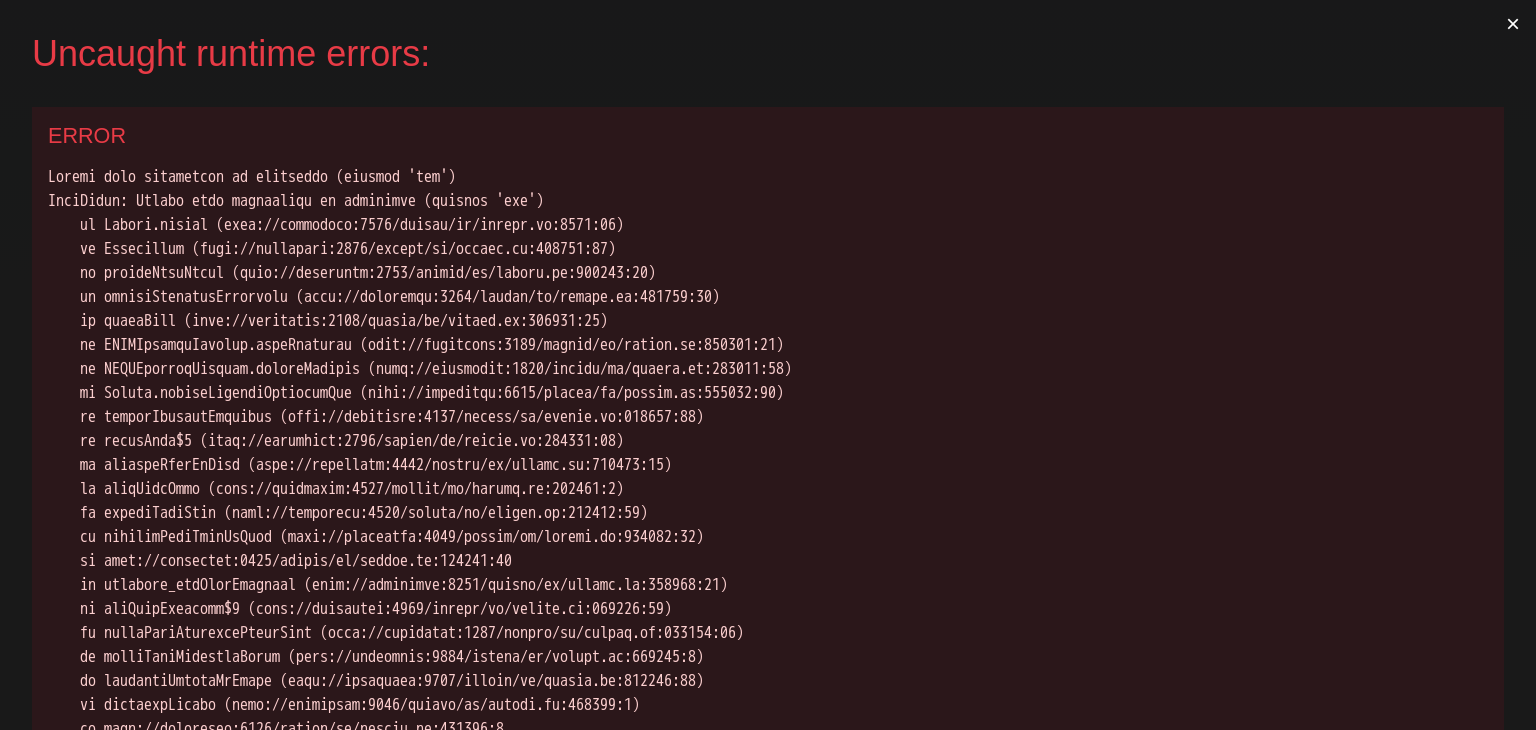 click on "×" at bounding box center (1513, 24) 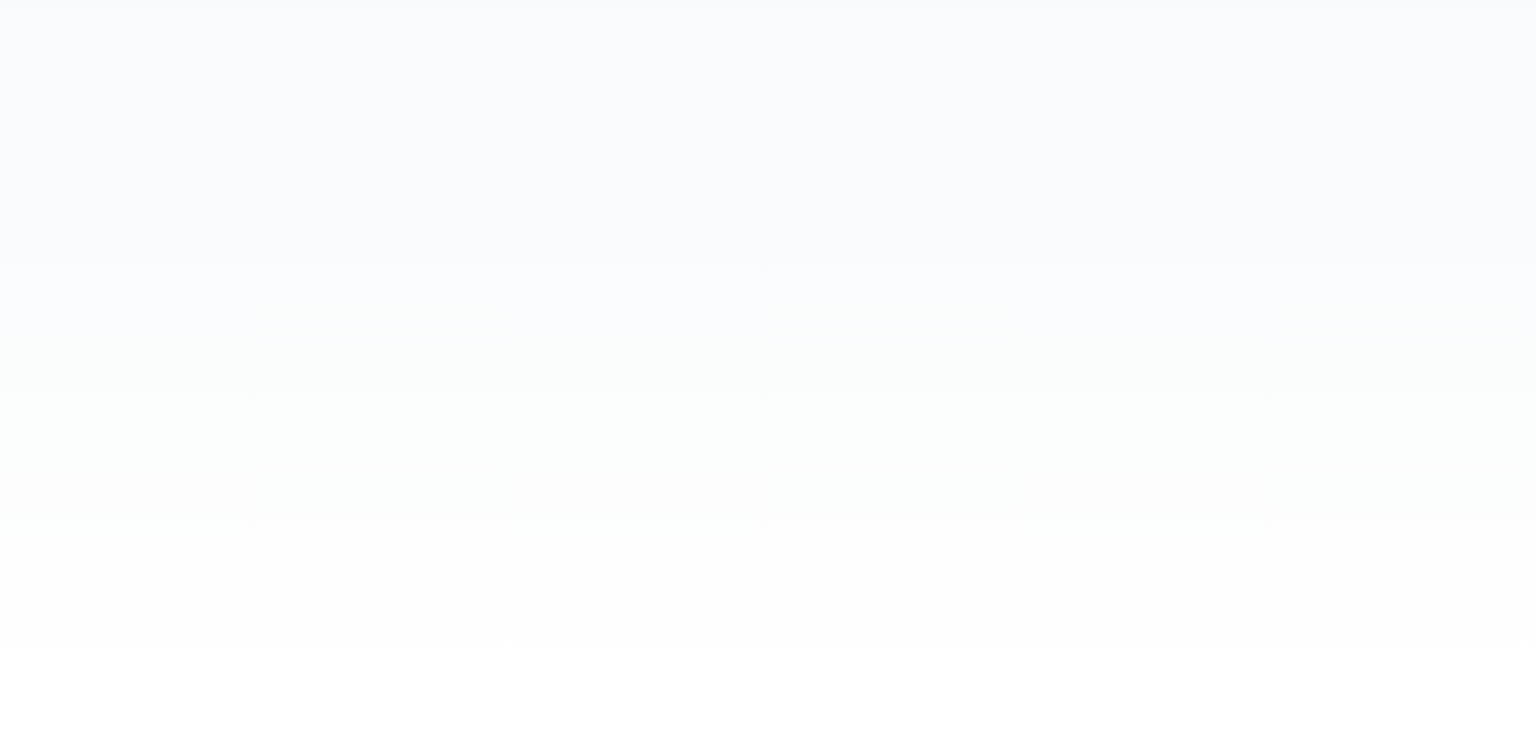 scroll, scrollTop: 0, scrollLeft: 0, axis: both 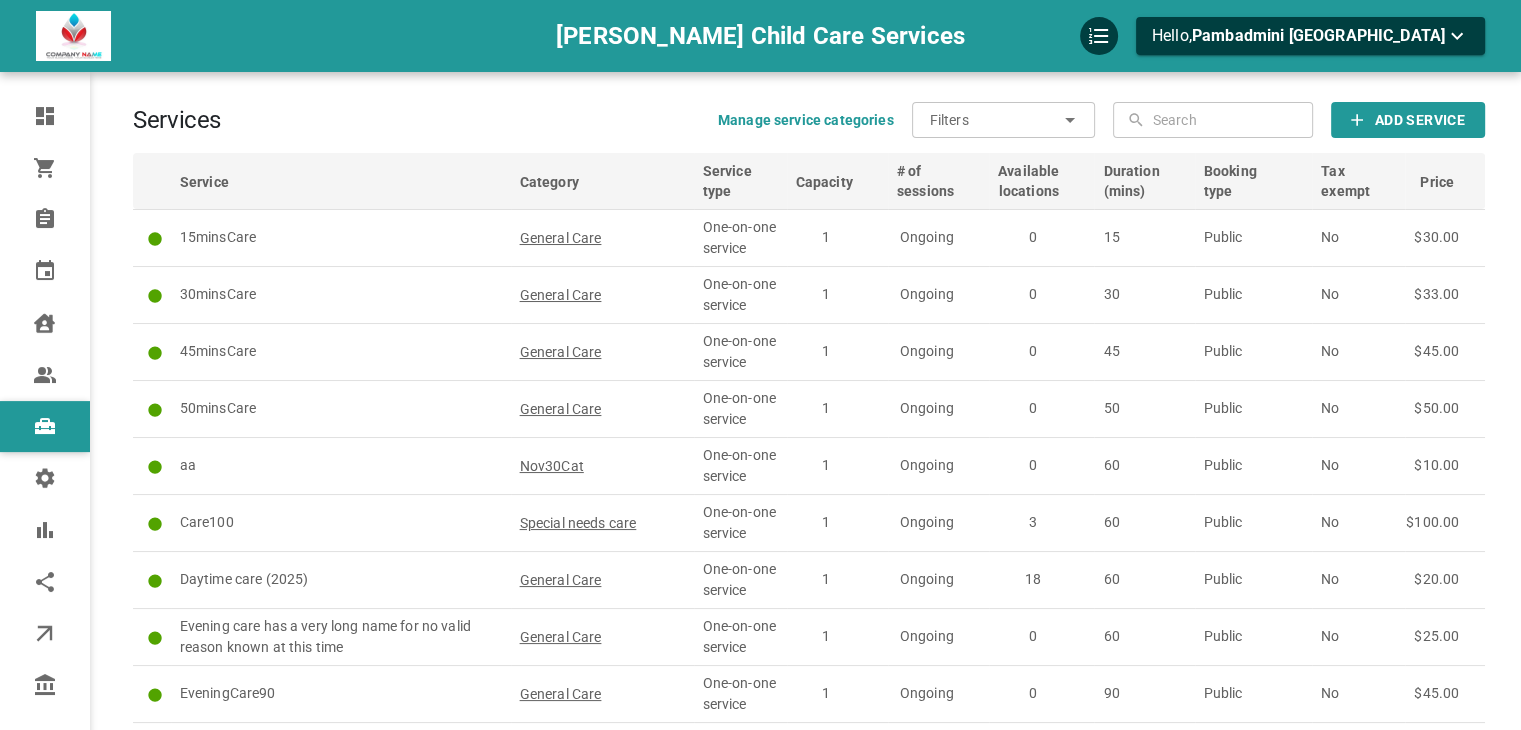 drag, startPoint x: 436, startPoint y: 60, endPoint x: 420, endPoint y: 69, distance: 18.35756 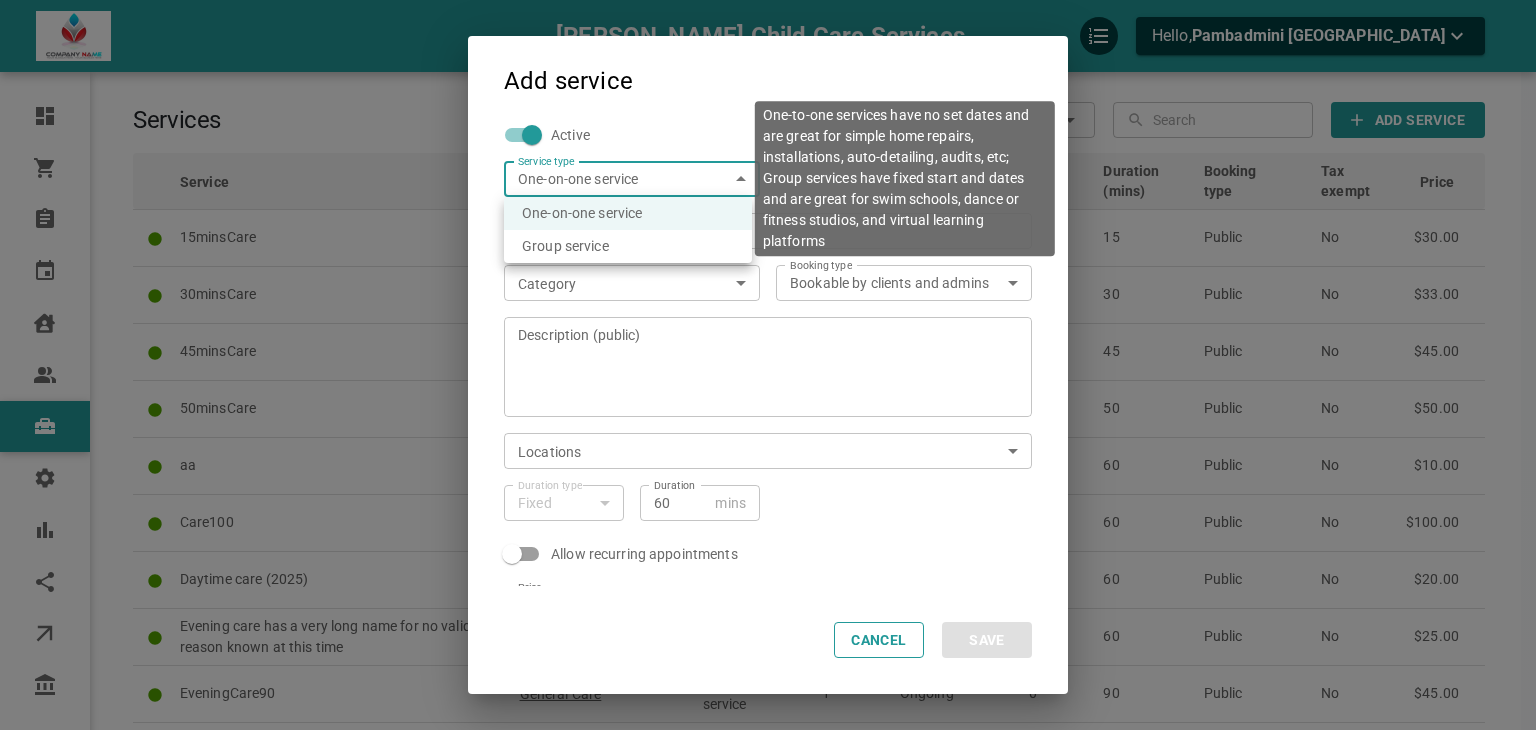 click on "Jawale Child Care Services Hello,  Pambadmini Jawale Dashboard Orders Bookings Calendar Clients Users Services Settings Reports Integrations Online booking Companies Services Manage service categories Filters ​ ​ ​ ​  Add Service Service Category Service type Capacity # of sessions Available locations Duration (mins) Booking type Tax exempt Price 15minsCare General Care One-on-one service 1 Ongoing 0 15   Public No   $30.00 30minsCare General Care One-on-one service 1 Ongoing 0 30   Public No   $33.00 45minsCare General Care One-on-one service 1 Ongoing 0 45   Public No   $45.00 50minsCare General Care One-on-one service 1 Ongoing 0 50   Public No   $50.00 aa Nov30Cat One-on-one service 1 Ongoing 0 60   Public No   $10.00 Care100 Special needs care One-on-one service 1 Ongoing 3 60   Public No   $100.00 Daytime care (2025) General Care One-on-one service 1 Ongoing 18 60   Public No   $20.00 General Care One-on-one service 1 Ongoing 0 60   Public No   1" at bounding box center (768, 905) 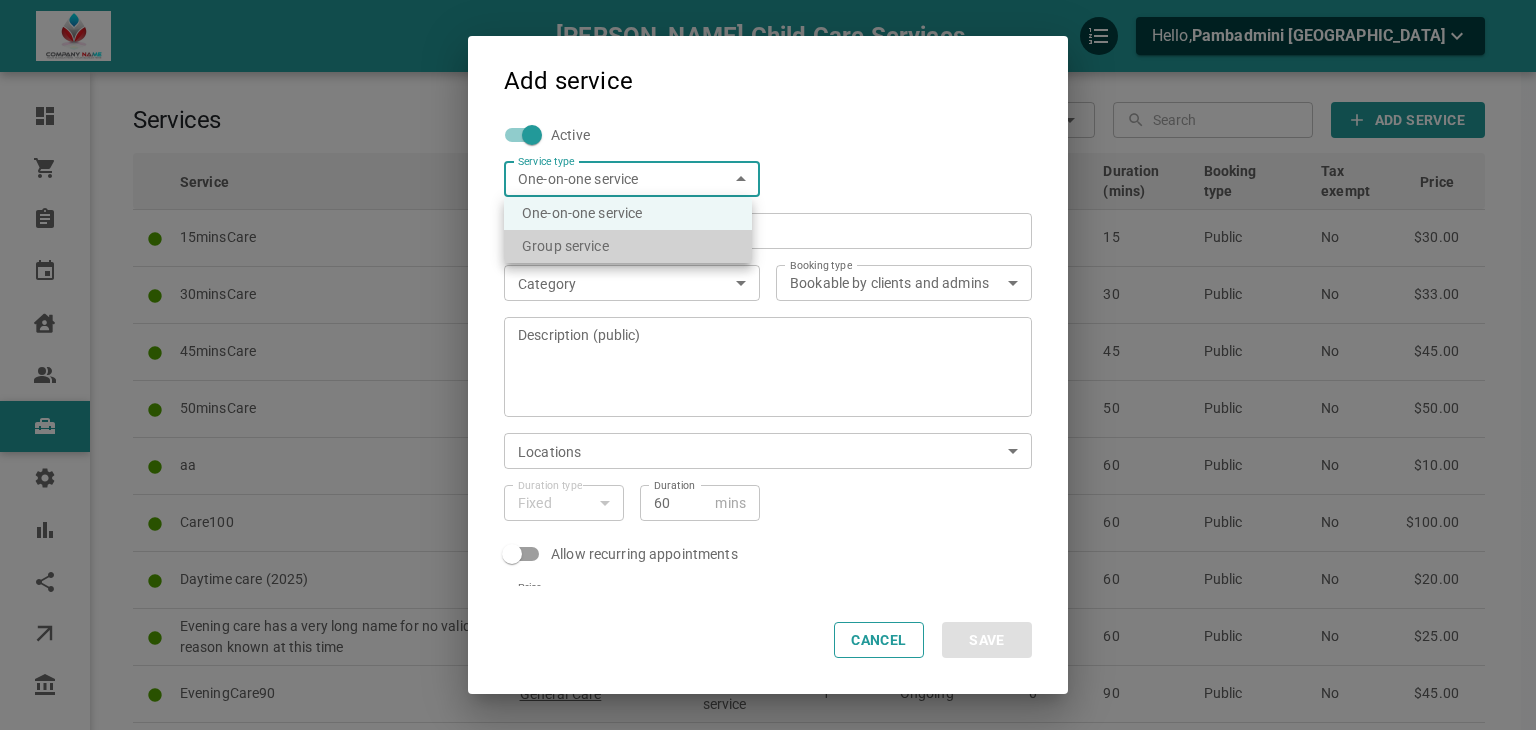 click on "Group service" at bounding box center (628, 246) 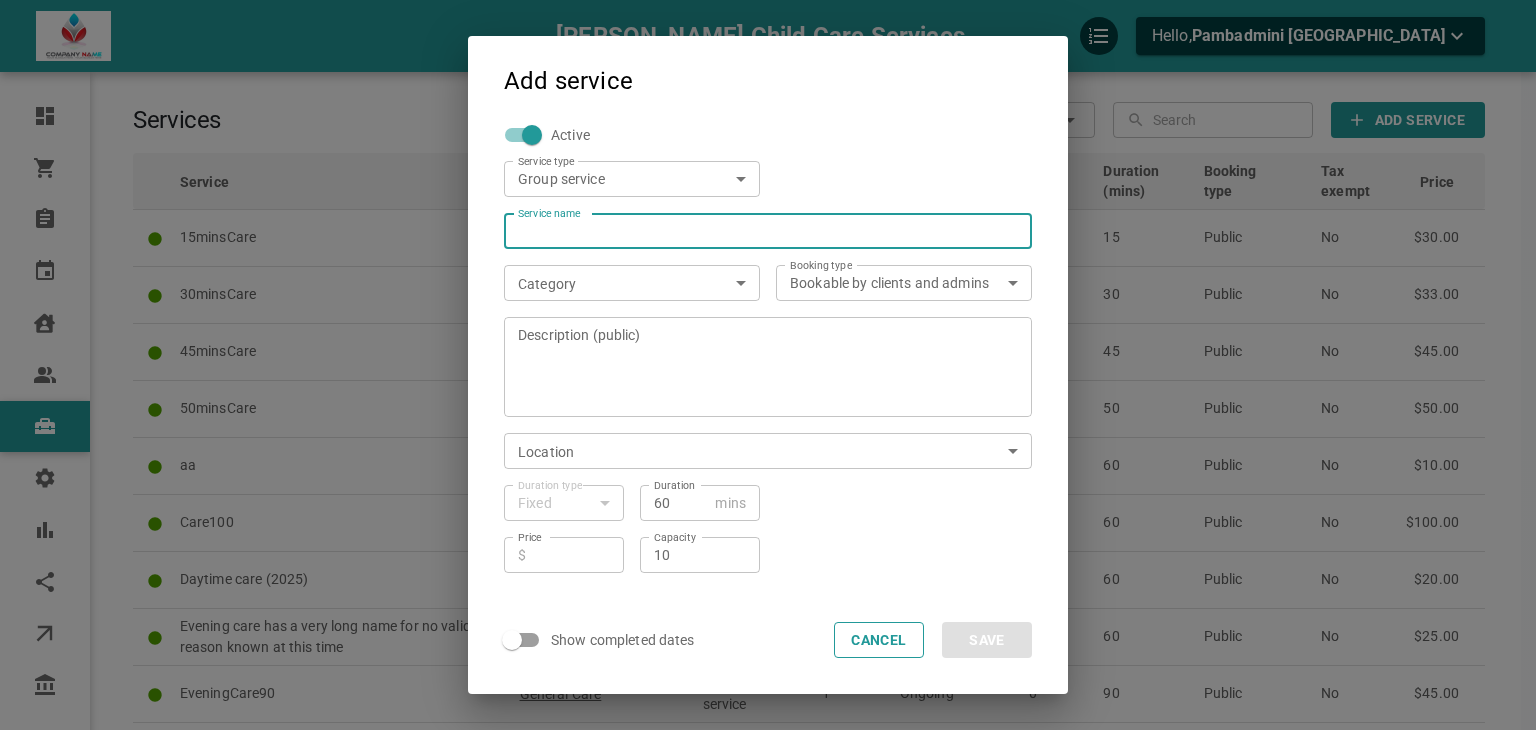 click on "Service name" at bounding box center [768, 231] 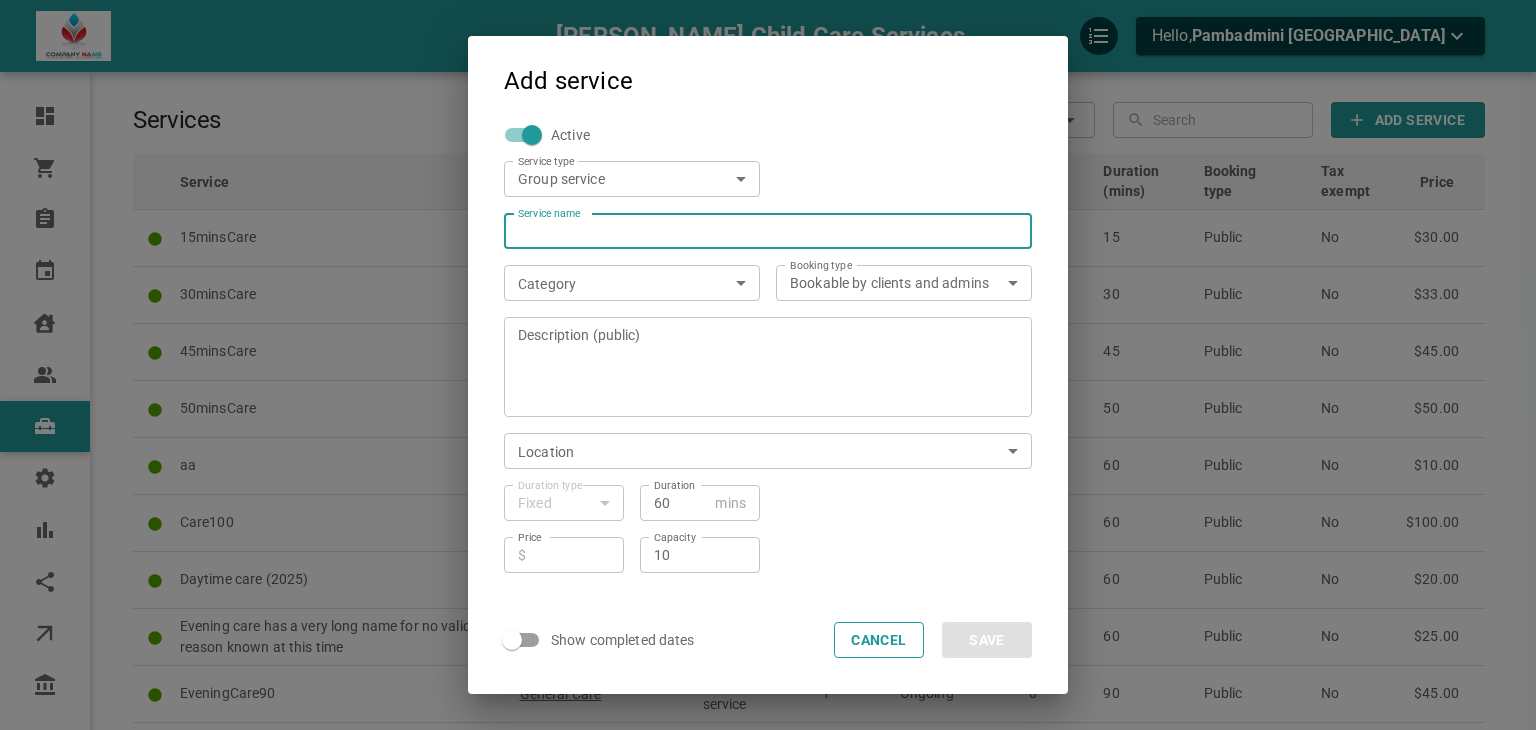 click on "Service name" at bounding box center (768, 231) 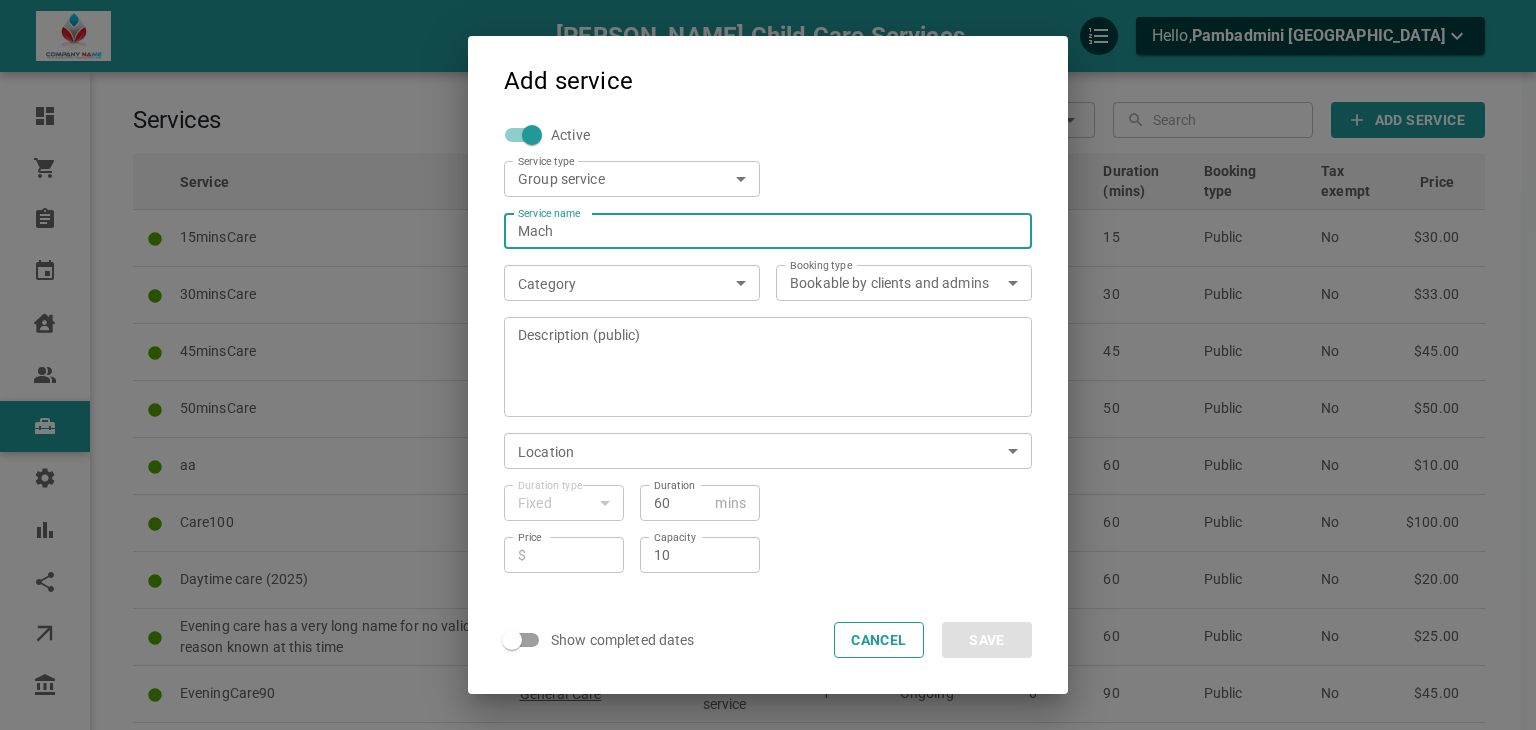 type on "Machine Learning for Toddlers" 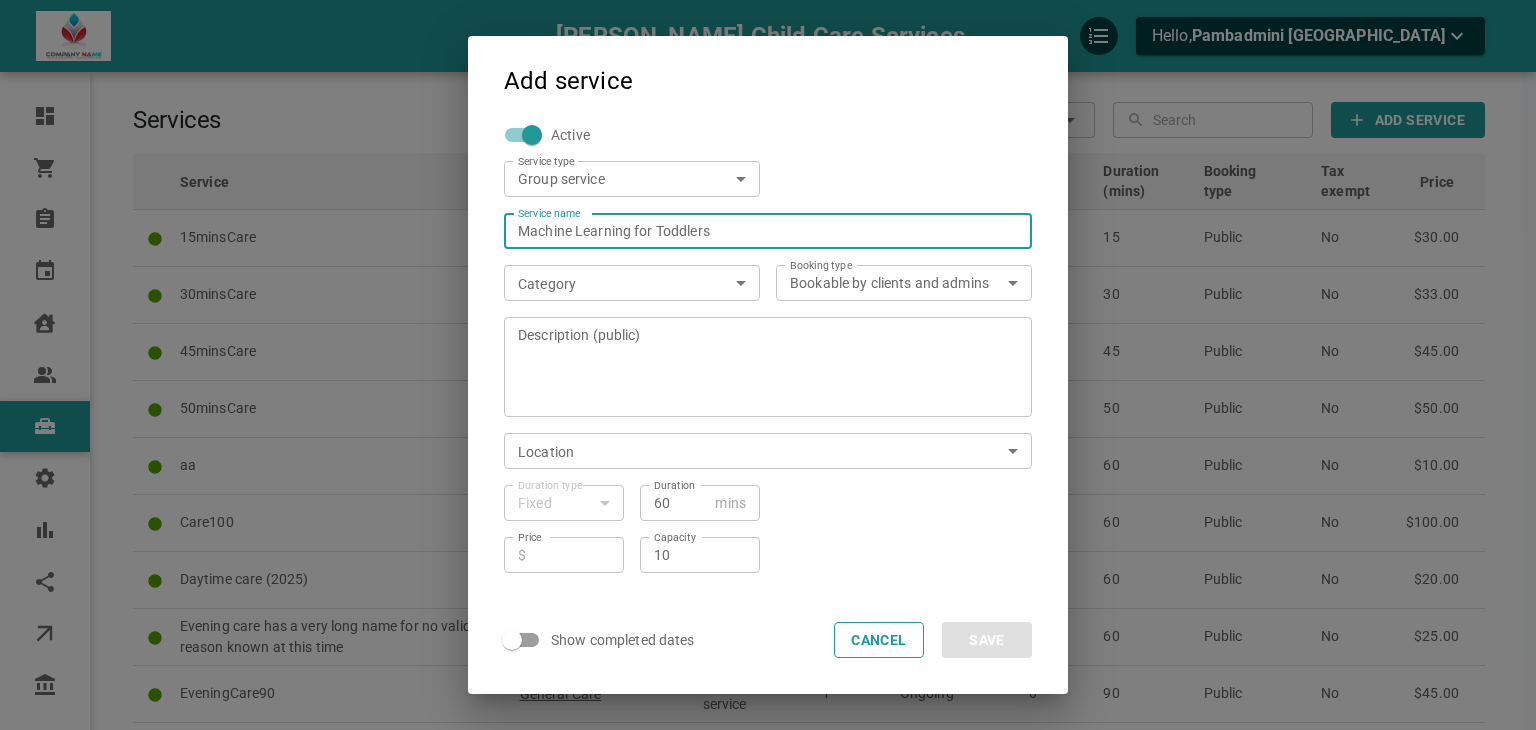 click on "Jawale Child Care Services Hello,  Pambadmini Jawale Dashboard Orders Bookings Calendar Clients Users Services Settings Reports Integrations Online booking Companies Services Manage service categories Filters ​ ​ ​ ​  Add Service Service Category Service type Capacity # of sessions Available locations Duration (mins) Booking type Tax exempt Price 15minsCare General Care One-on-one service 1 Ongoing 0 15   Public No   $30.00 30minsCare General Care One-on-one service 1 Ongoing 0 30   Public No   $33.00 45minsCare General Care One-on-one service 1 Ongoing 0 45   Public No   $45.00 50minsCare General Care One-on-one service 1 Ongoing 0 50   Public No   $50.00 aa Nov30Cat One-on-one service 1 Ongoing 0 60   Public No   $10.00 Care100 Special needs care One-on-one service 1 Ongoing 3 60   Public No   $100.00 Daytime care (2025) General Care One-on-one service 1 Ongoing 18 60   Public No   $20.00 General Care One-on-one service 1 Ongoing 0 60   Public No   1" at bounding box center (768, 905) 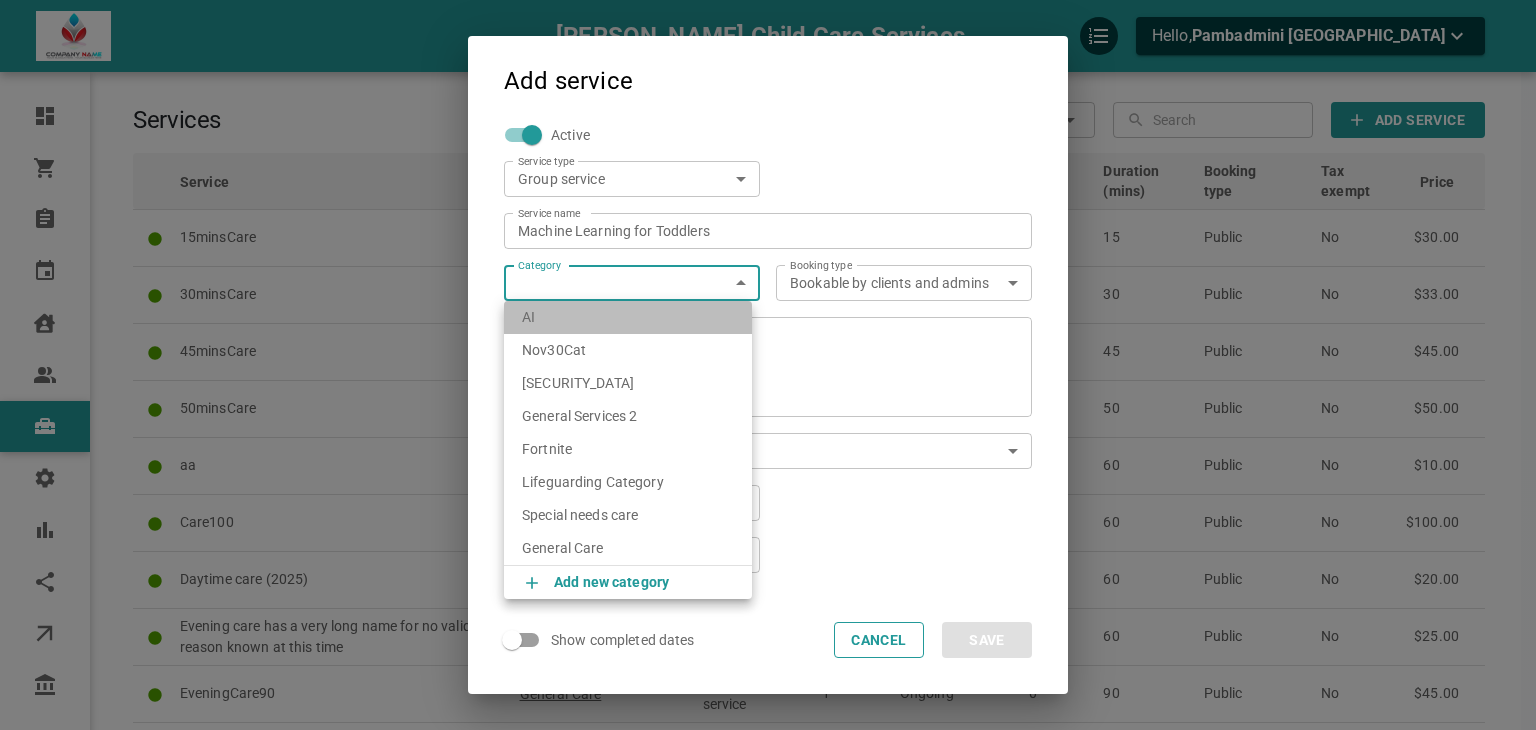 click on "AI" at bounding box center [628, 317] 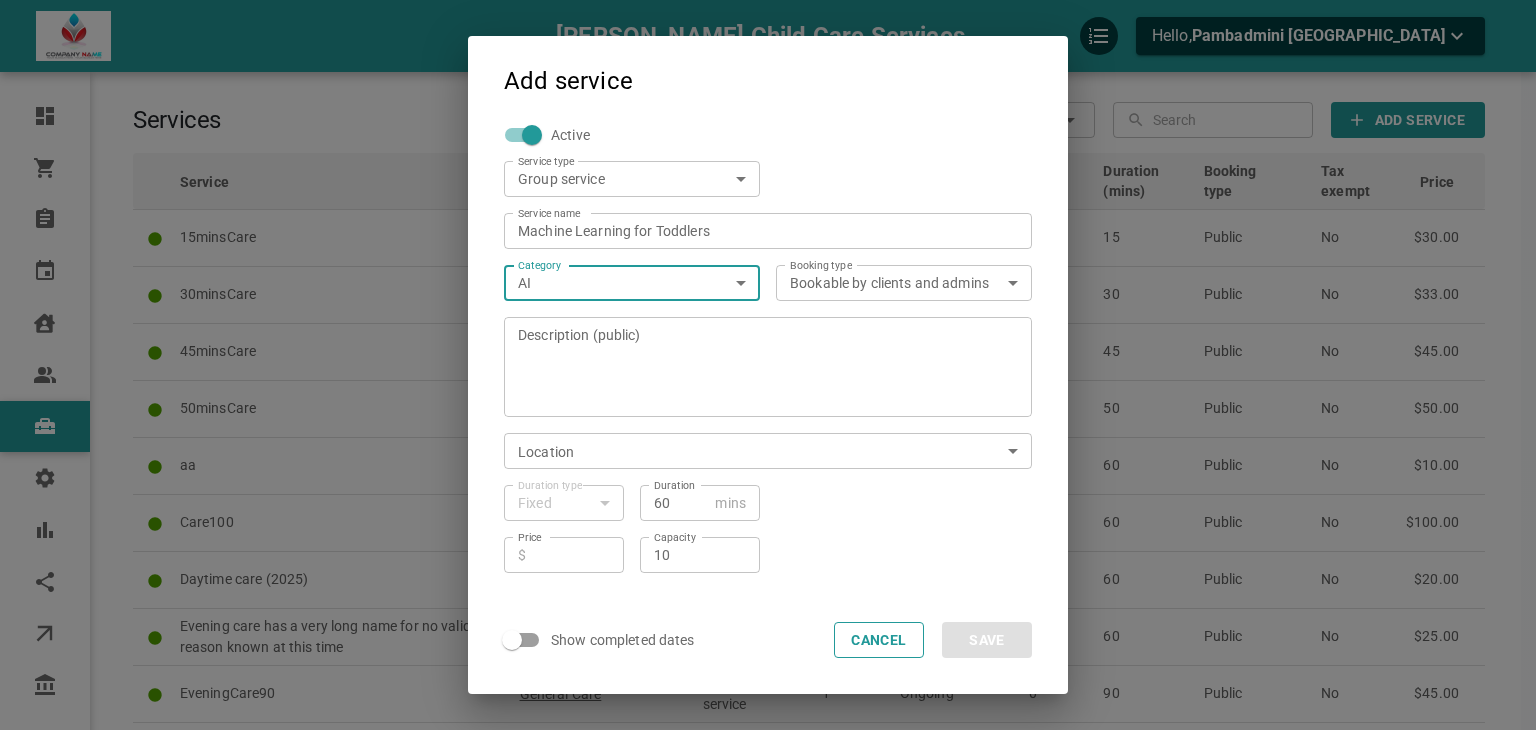 click on "Description (public)" at bounding box center (768, 367) 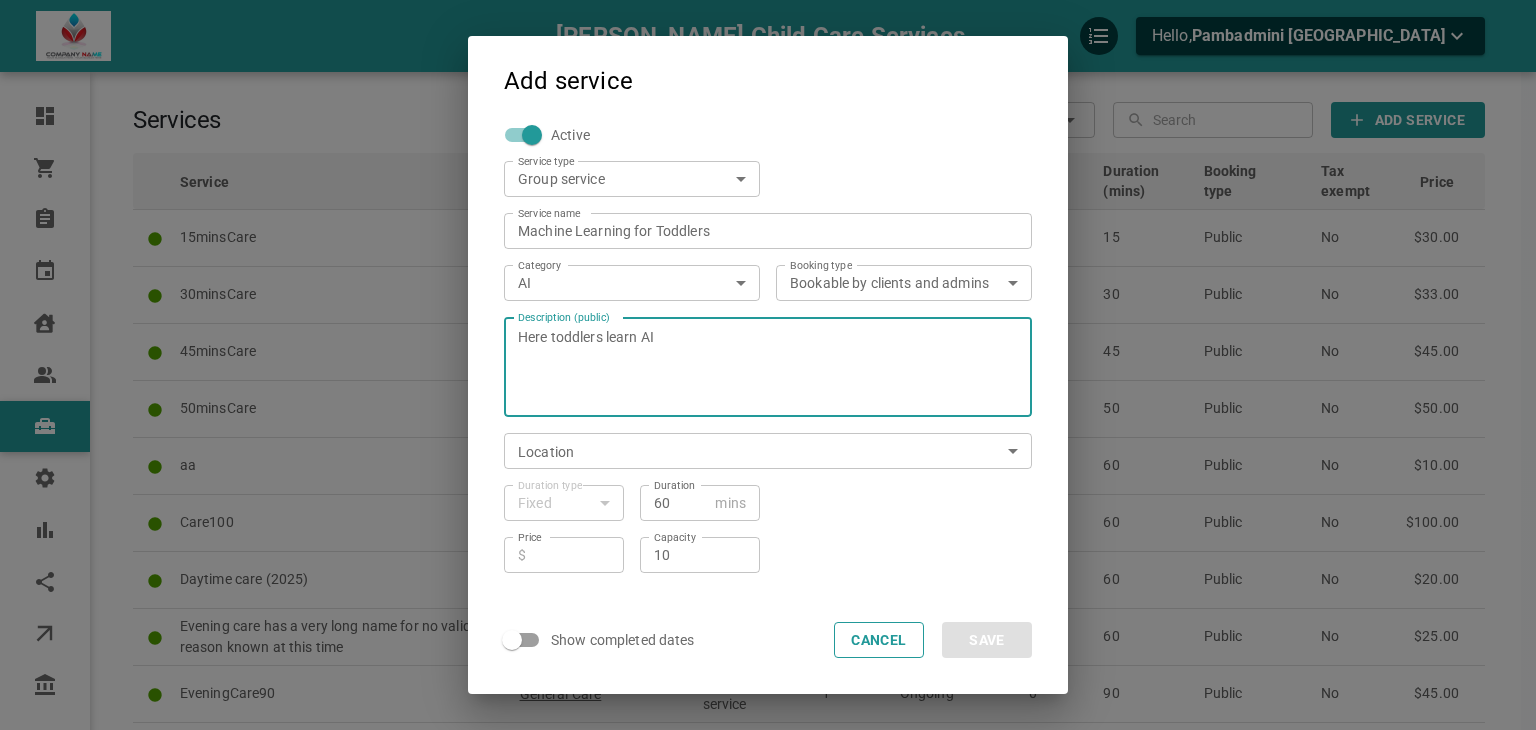 type on "Here toddlers learn AI" 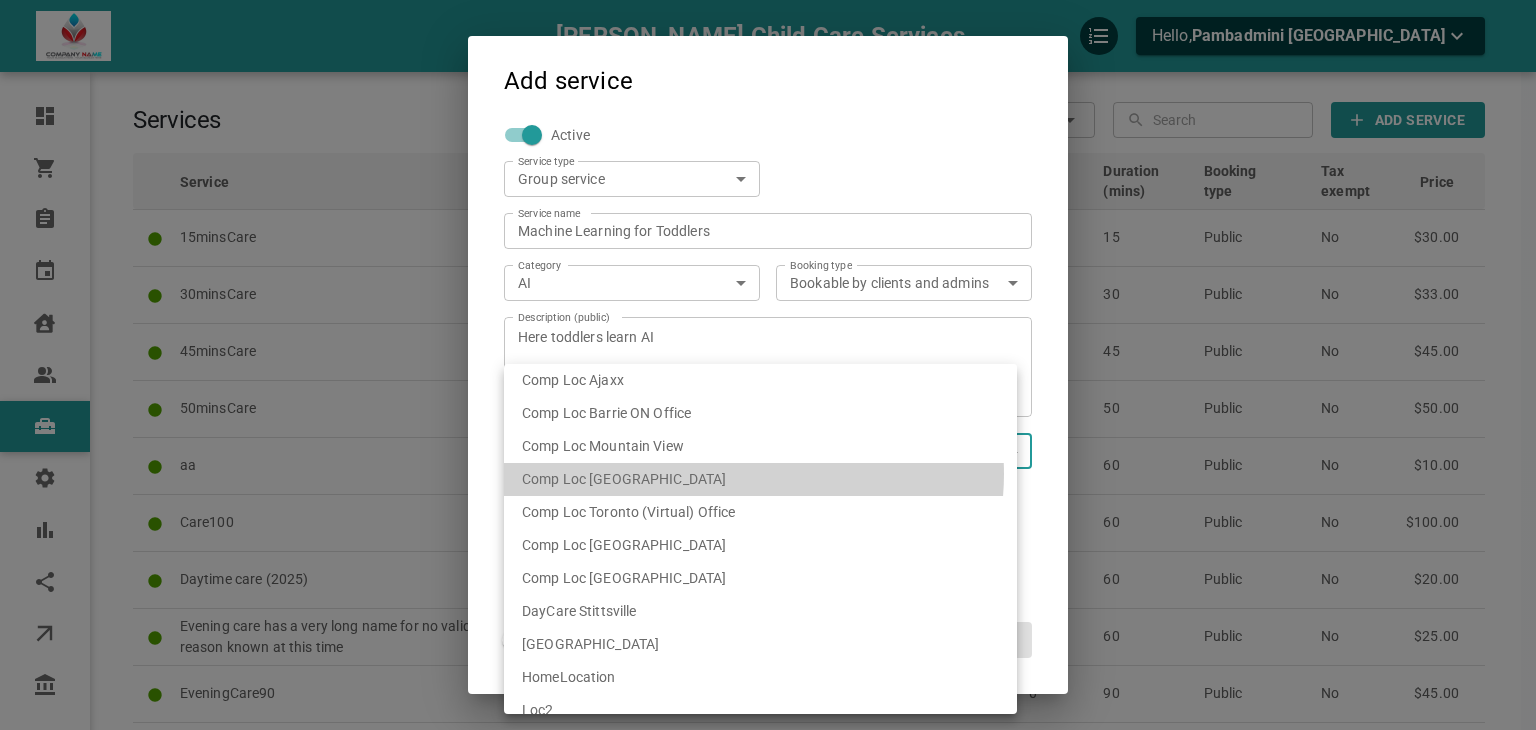 click on "Comp Loc [GEOGRAPHIC_DATA]" at bounding box center [760, 479] 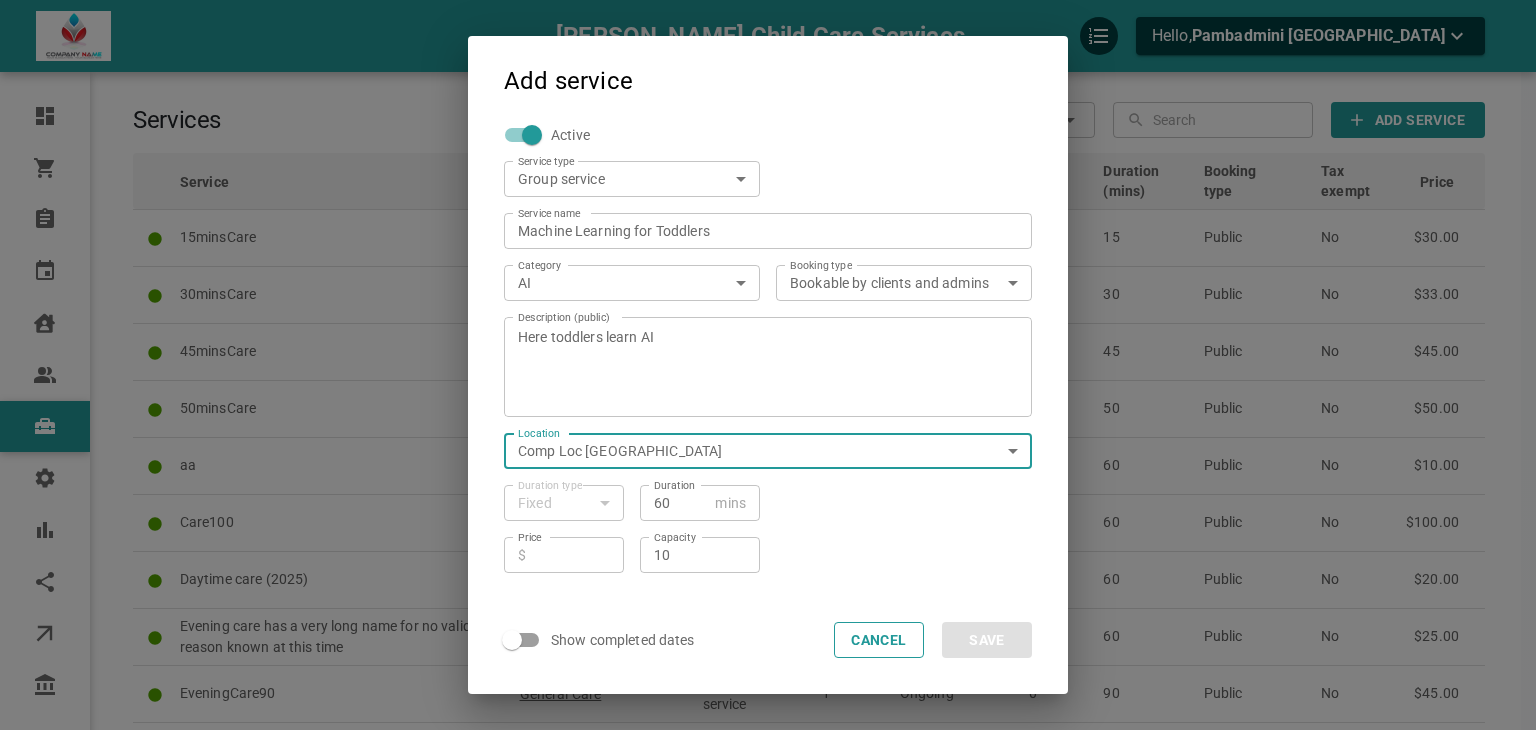 scroll, scrollTop: 100, scrollLeft: 0, axis: vertical 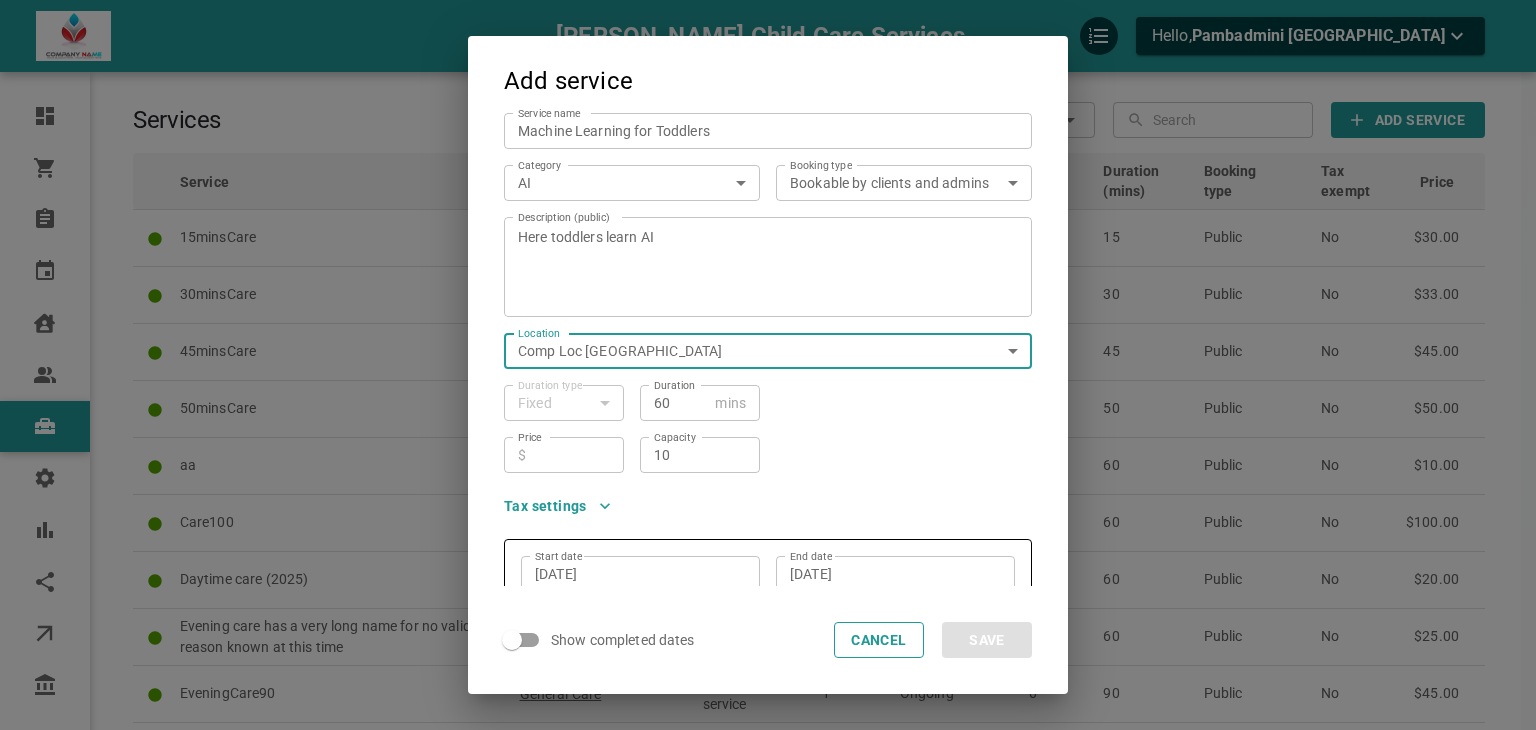 click on "Price" at bounding box center [572, 455] 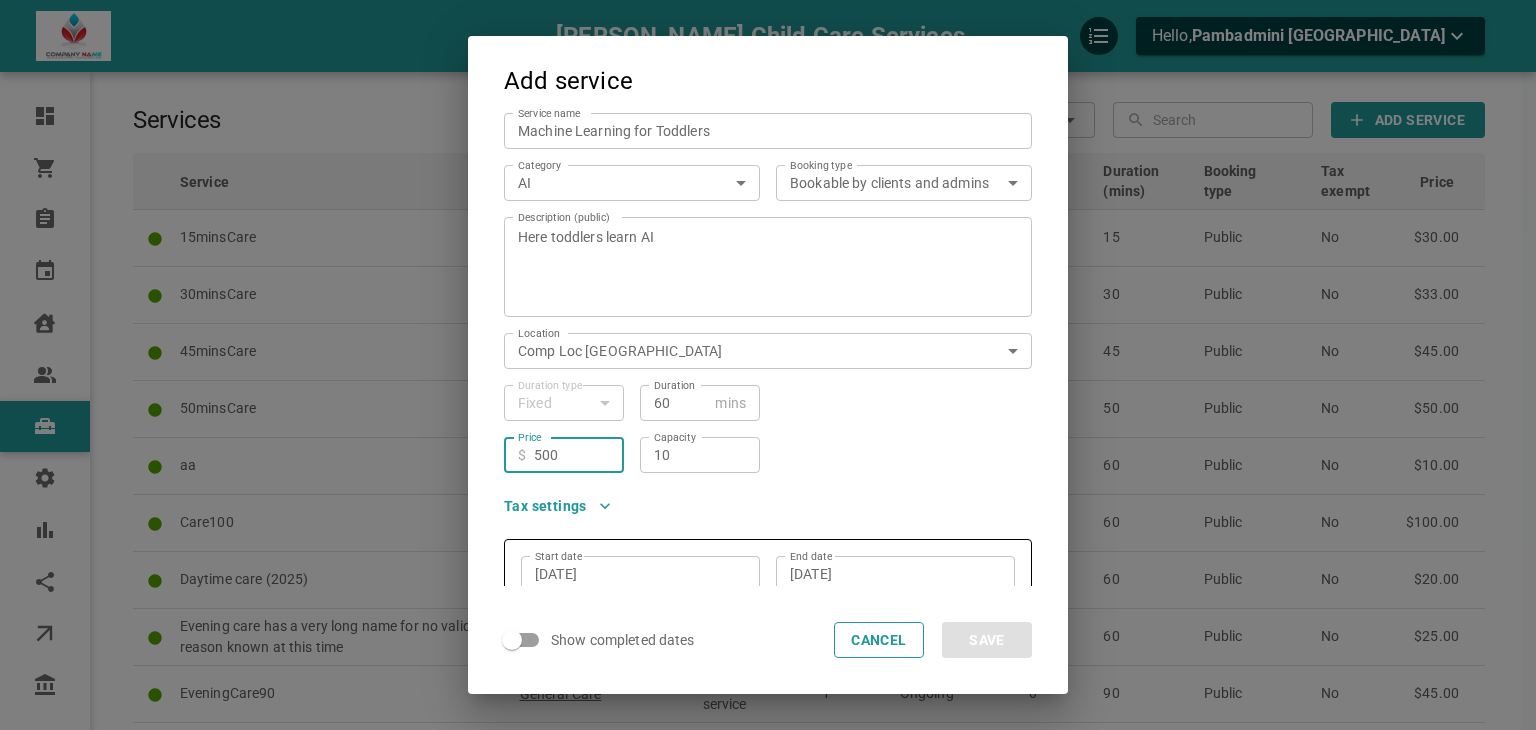 type on "500" 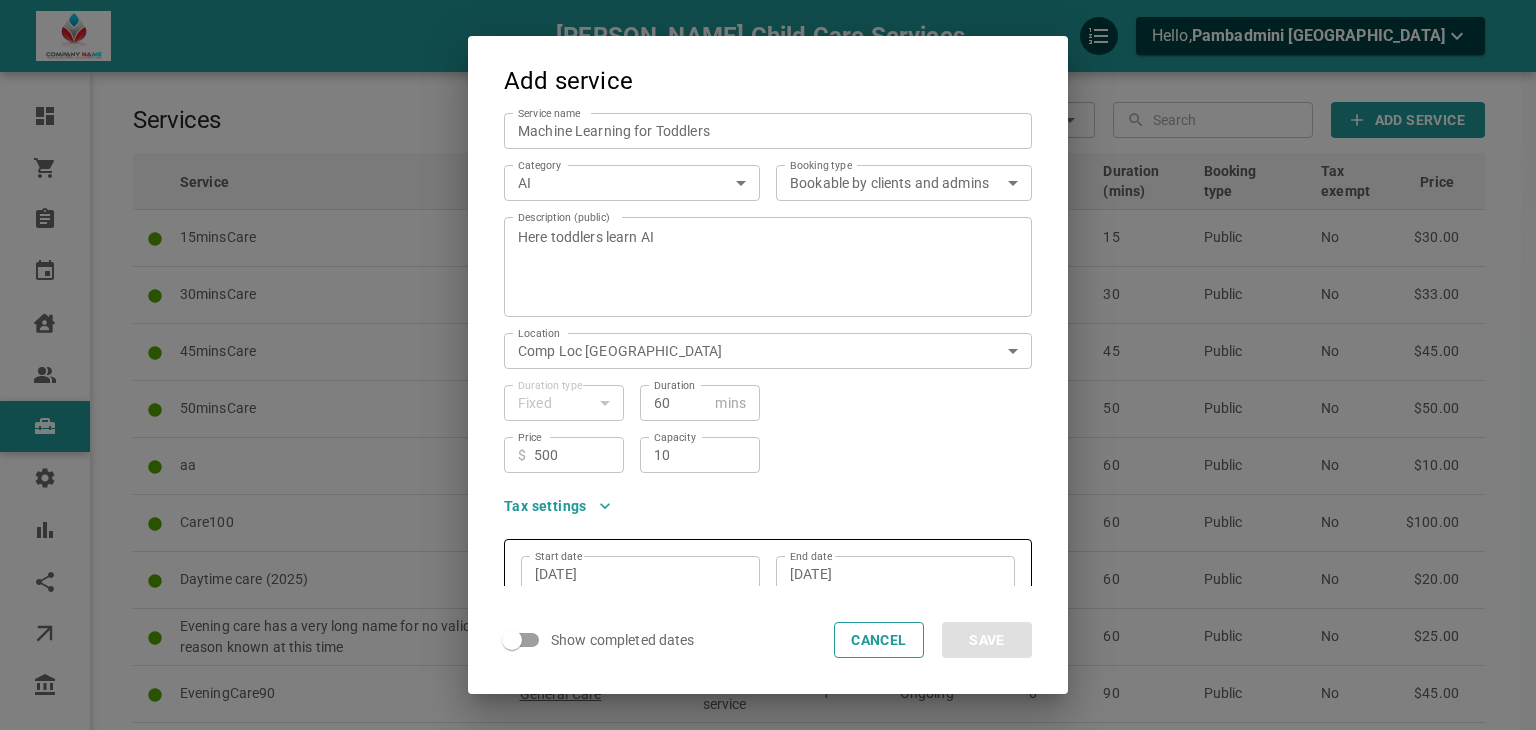 click on "Tax settings" at bounding box center (760, 498) 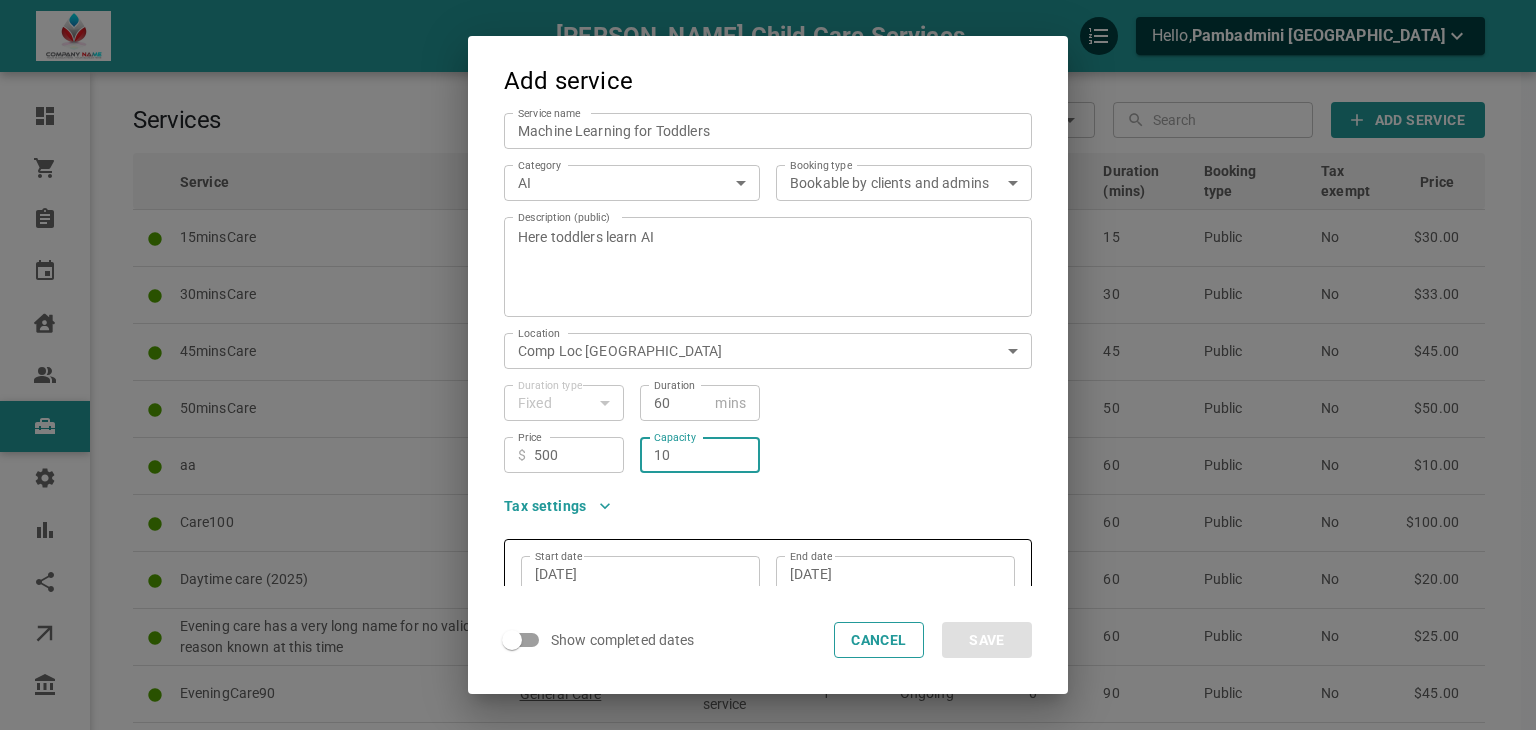 drag, startPoint x: 679, startPoint y: 450, endPoint x: 641, endPoint y: 449, distance: 38.013157 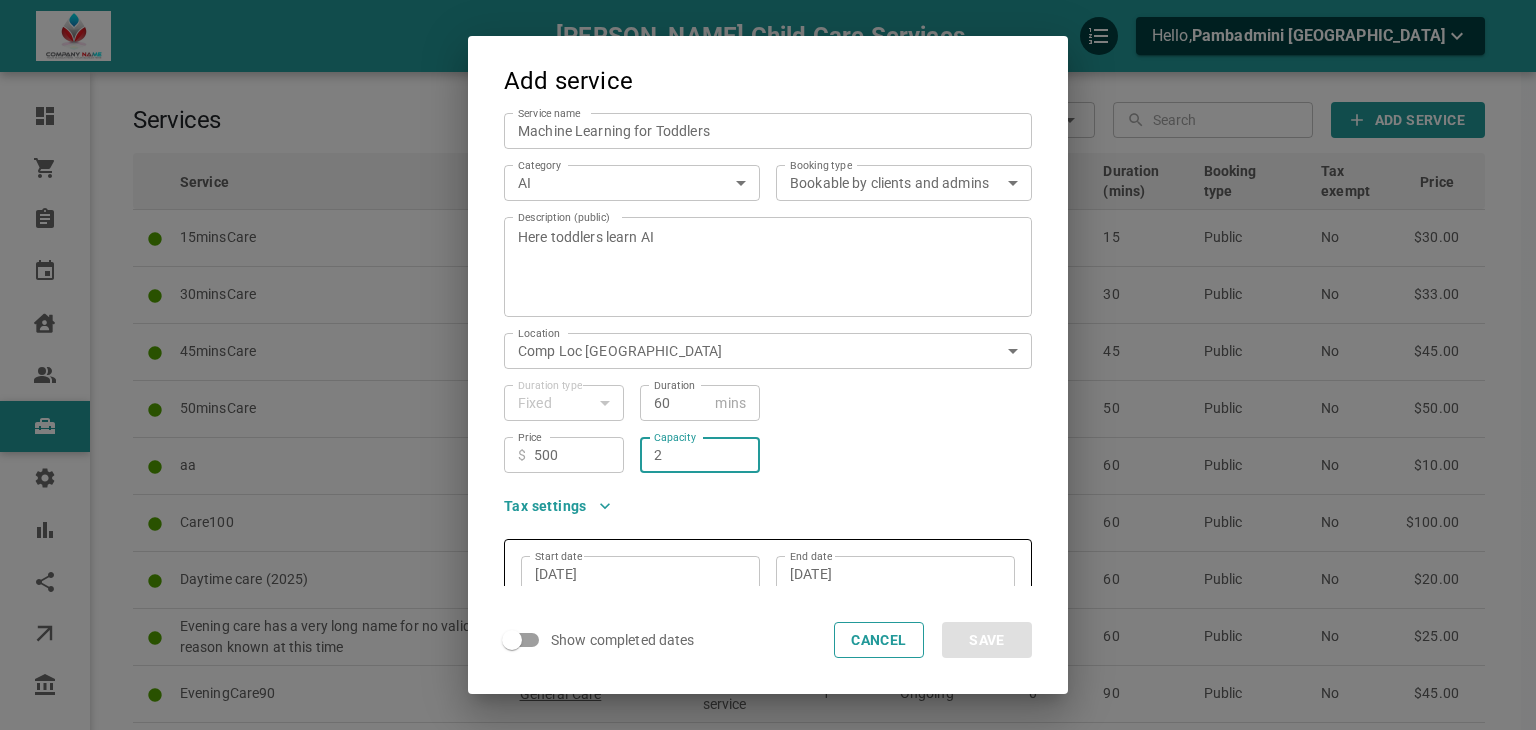 type on "2" 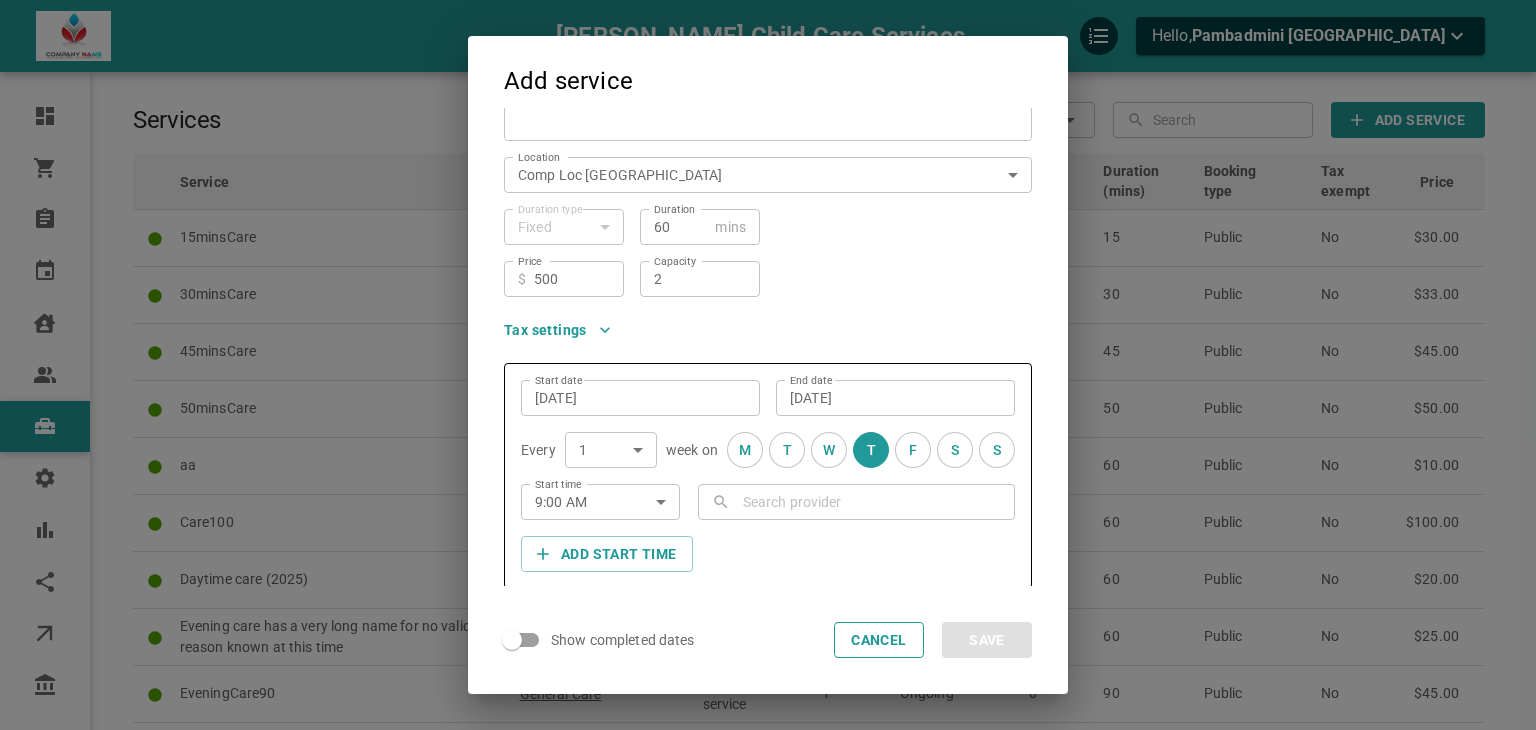 scroll, scrollTop: 300, scrollLeft: 0, axis: vertical 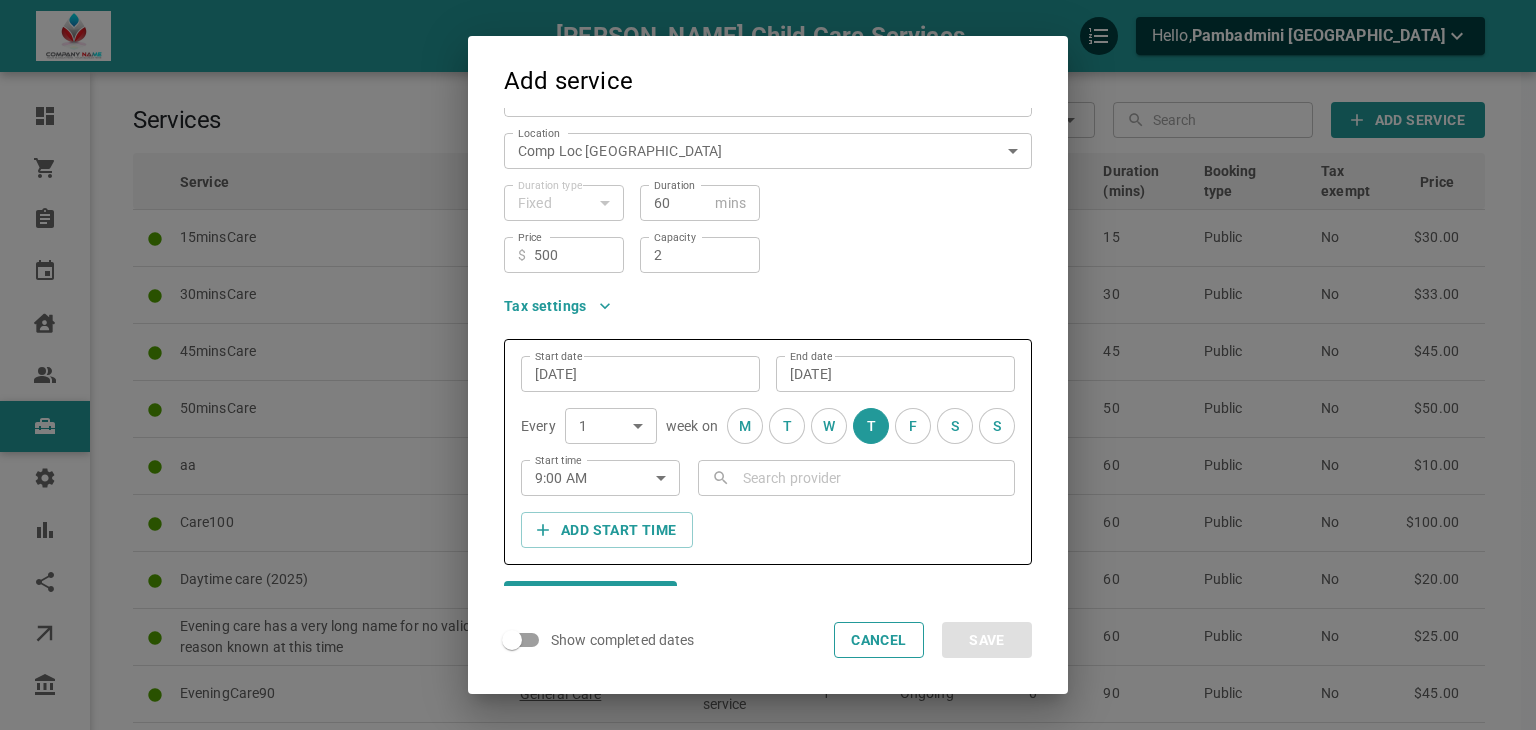 click on "Price ​ $ 500 Price Capacity 2 Capacity" at bounding box center [760, 247] 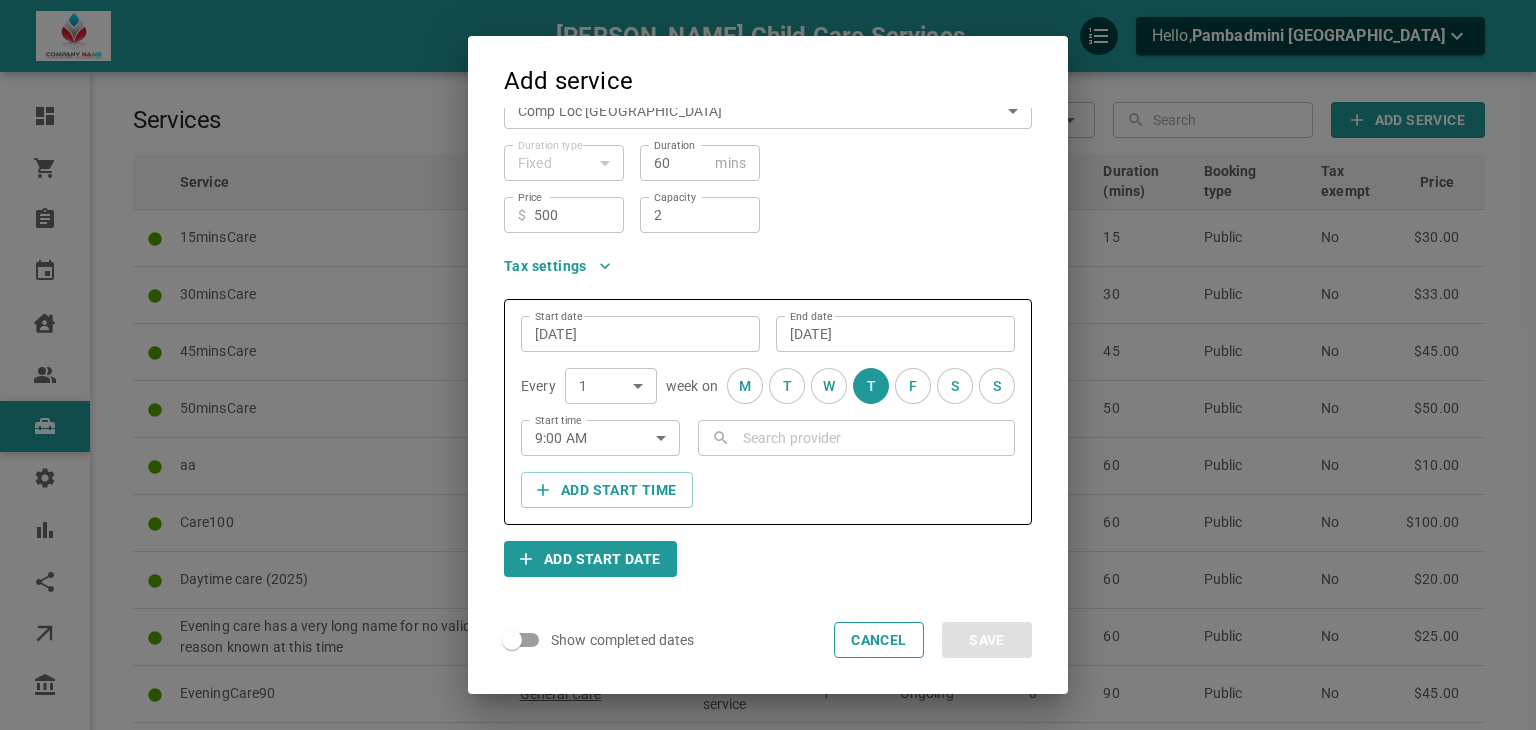 scroll, scrollTop: 373, scrollLeft: 0, axis: vertical 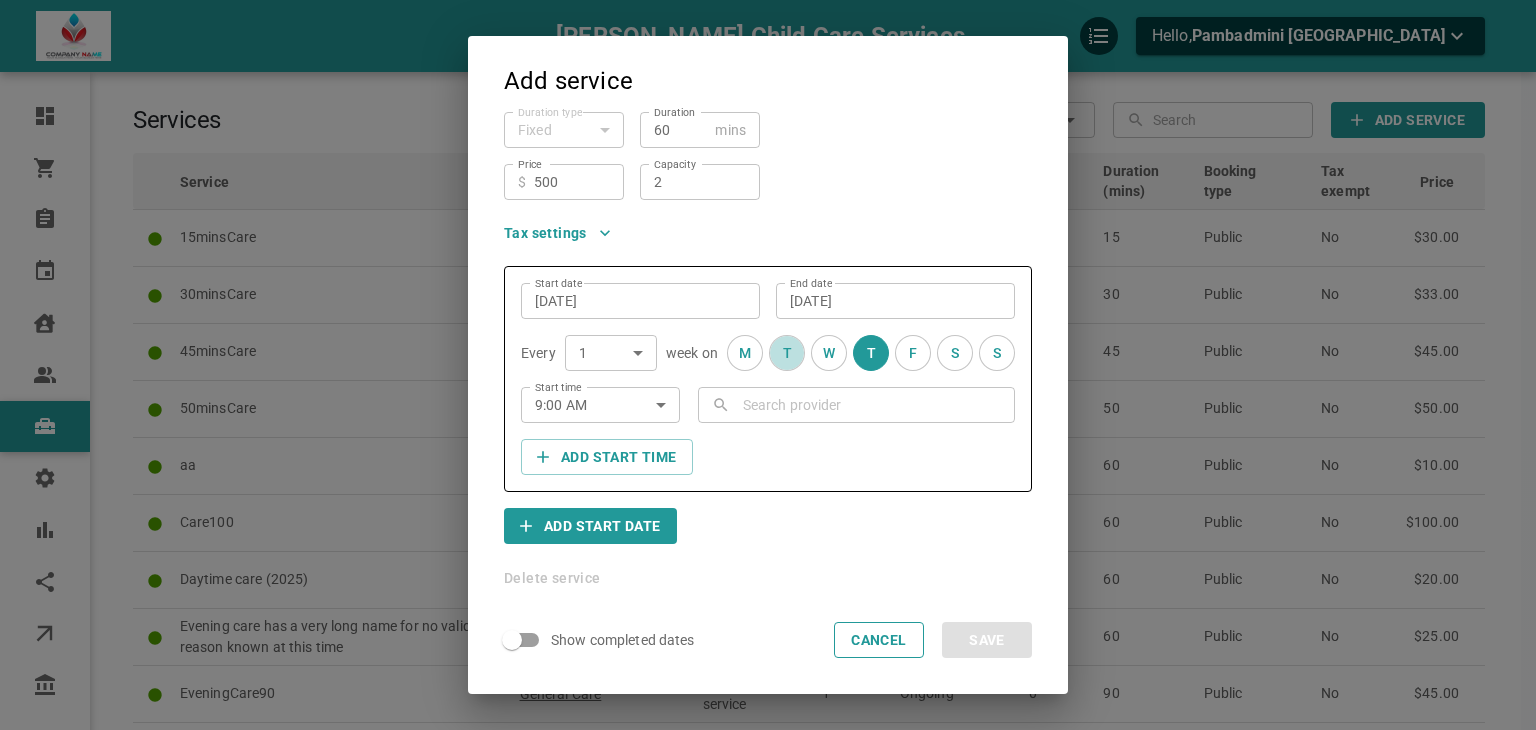 click on "T" at bounding box center (787, 353) 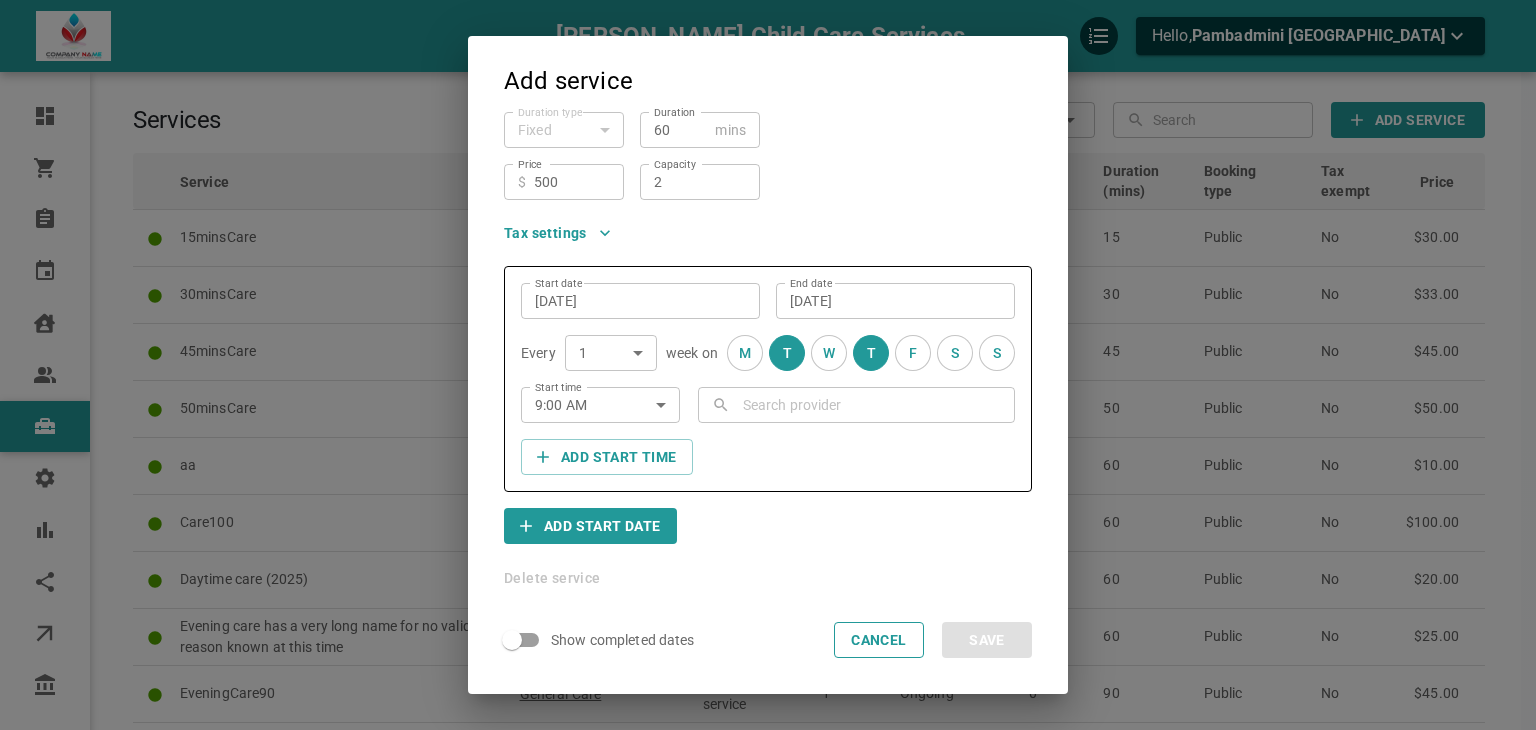 click on "​ ​" at bounding box center (856, 405) 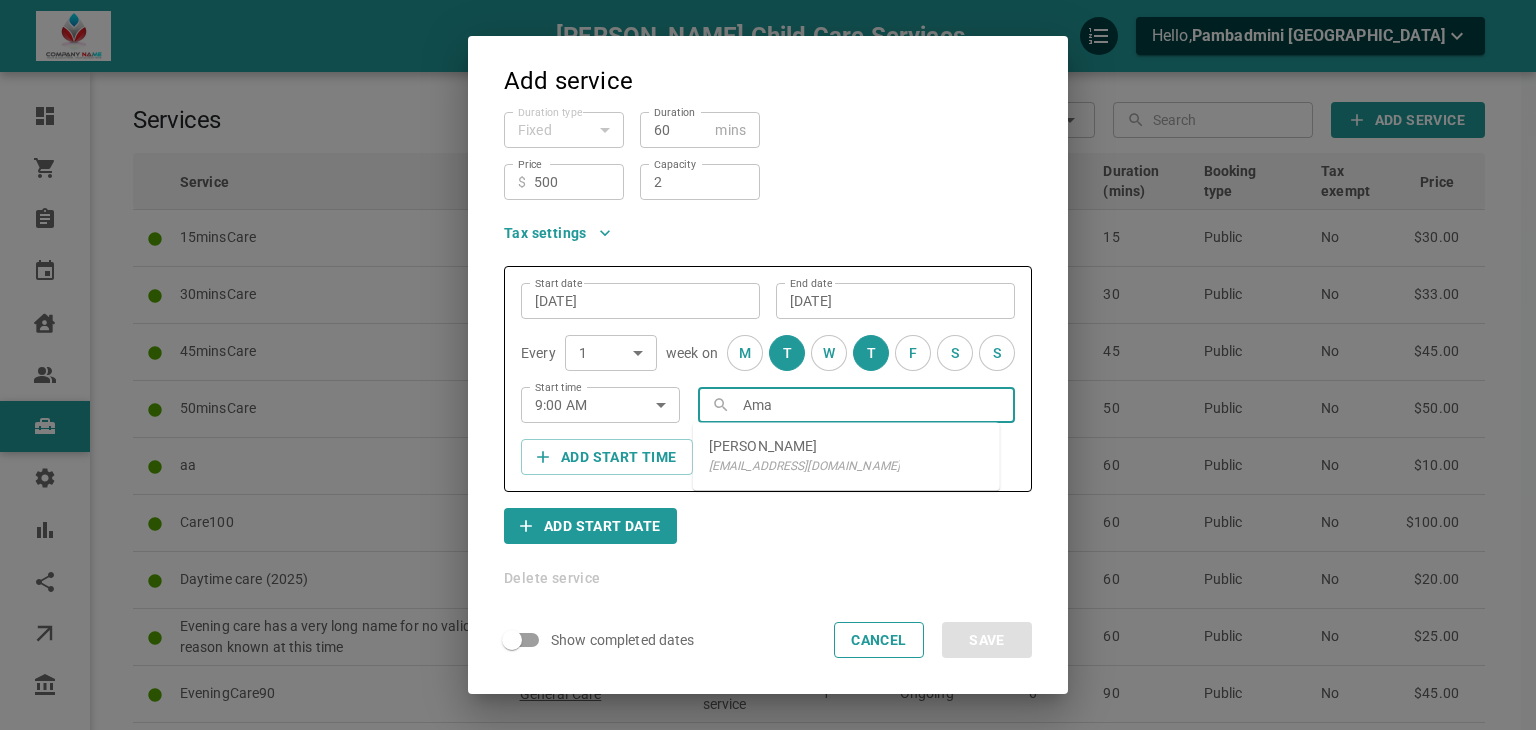 click on "Amar Sai" at bounding box center [763, 446] 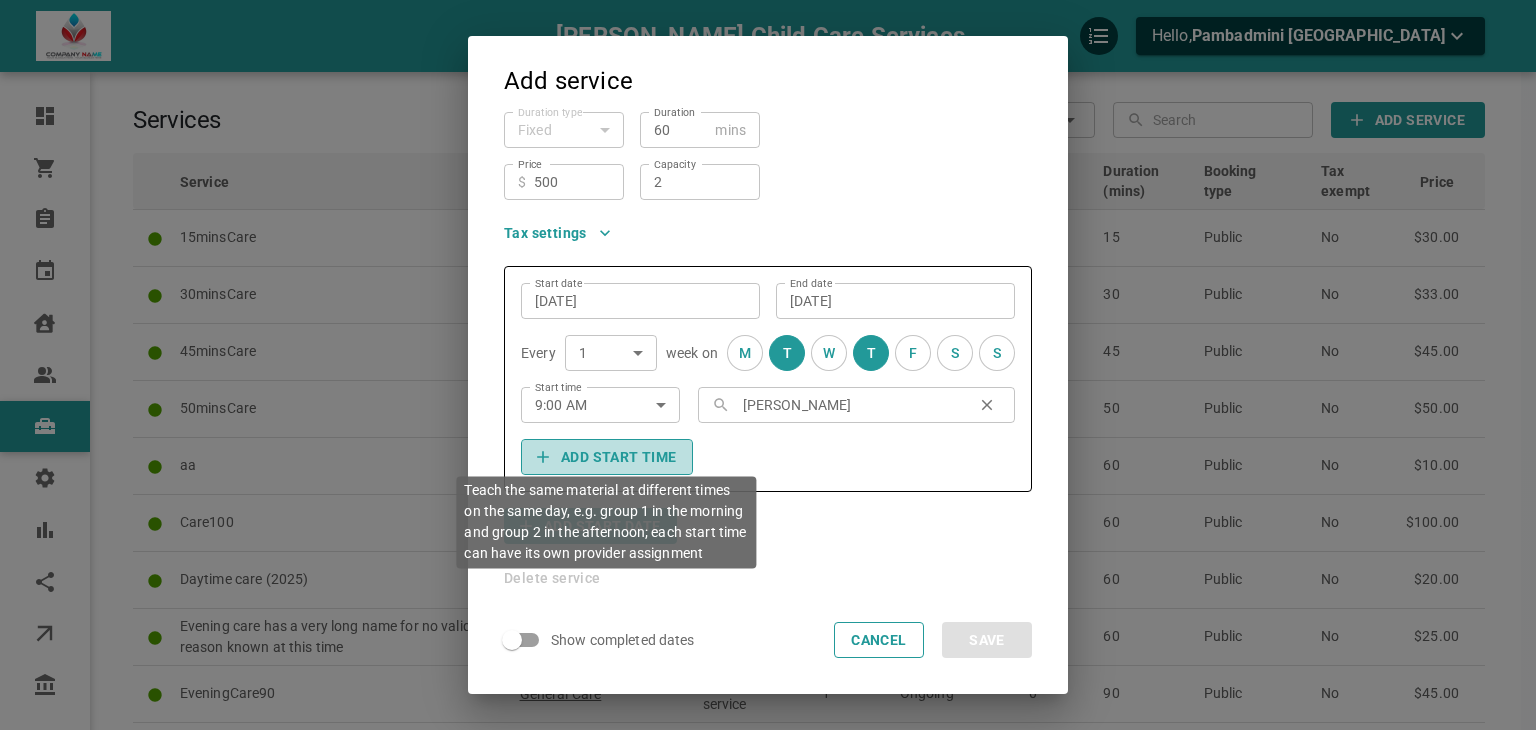 click 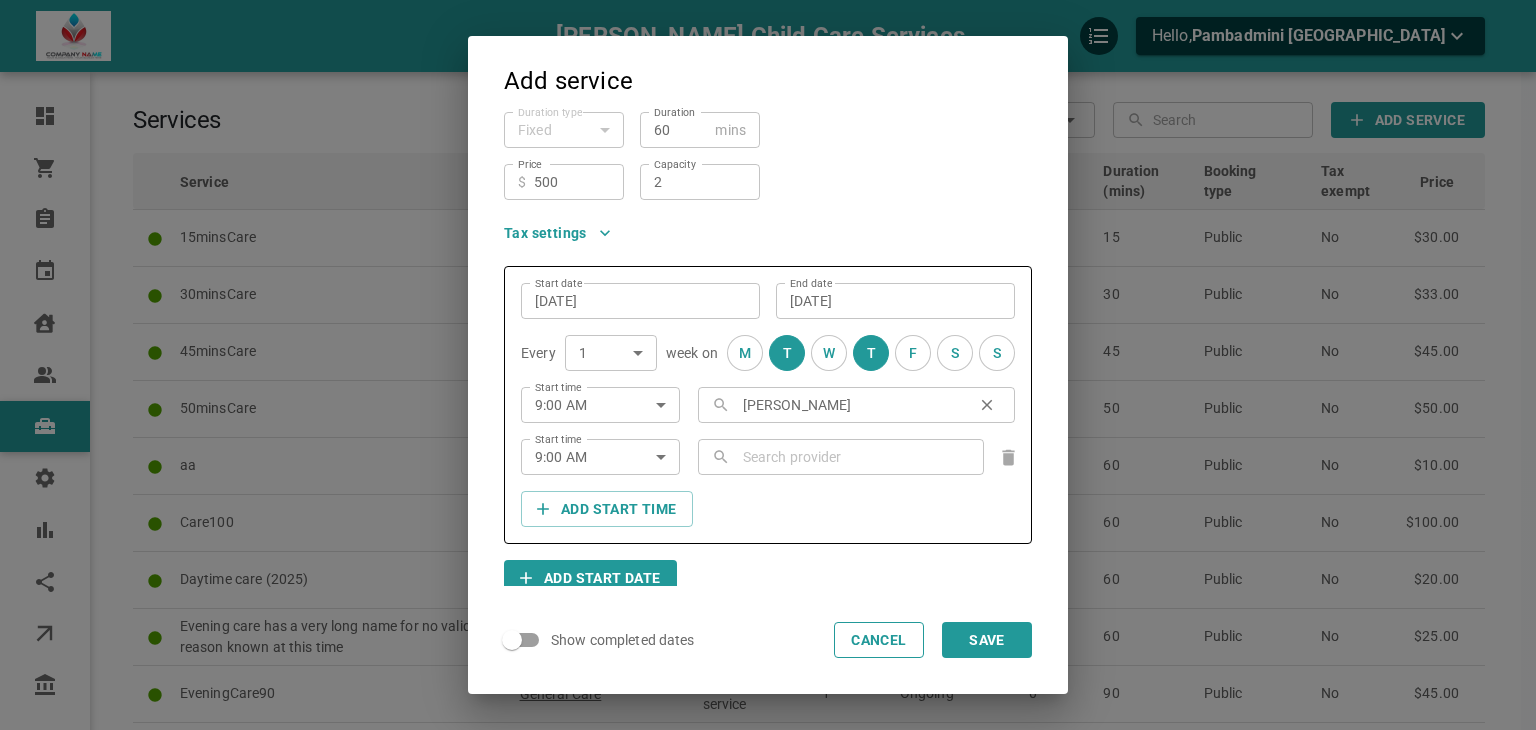 click 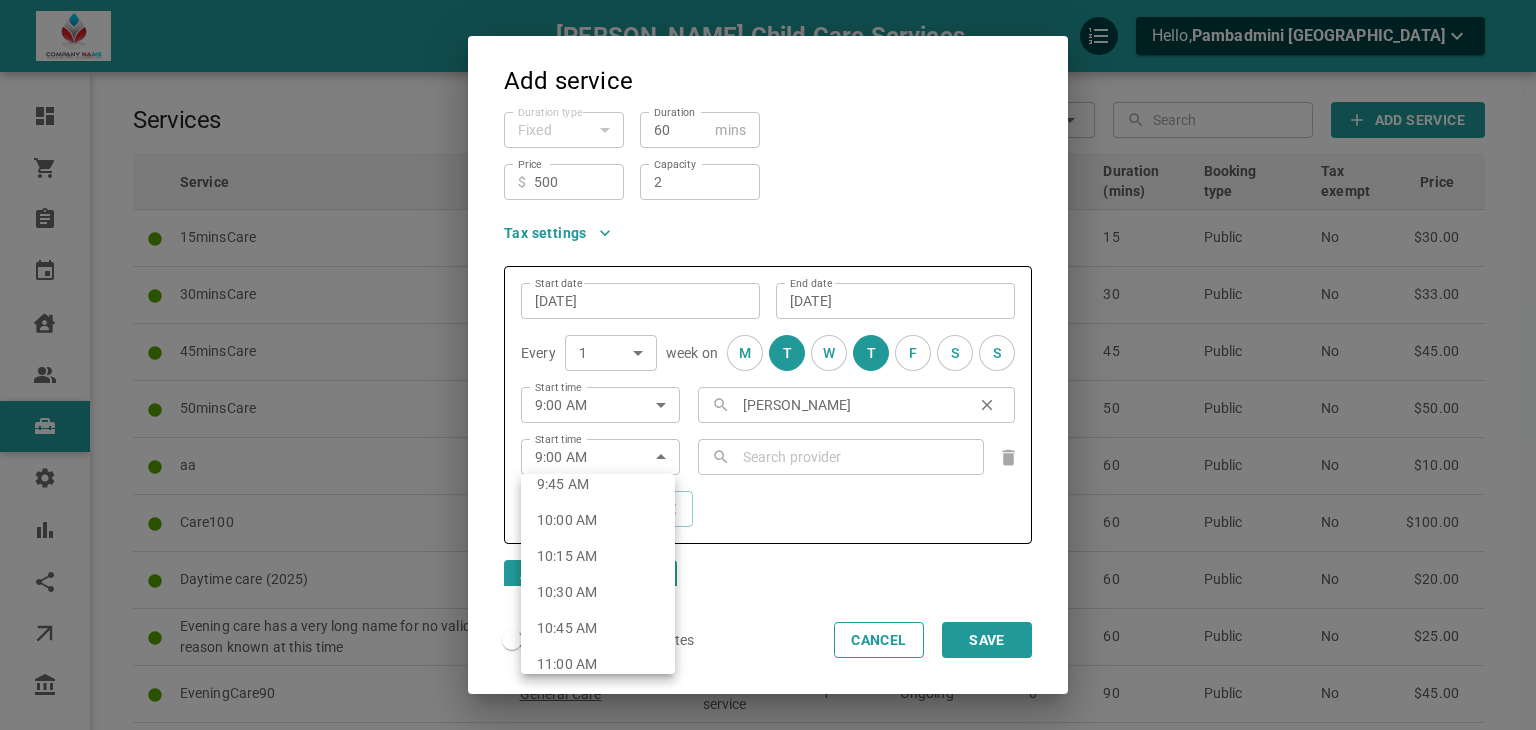 scroll, scrollTop: 1422, scrollLeft: 0, axis: vertical 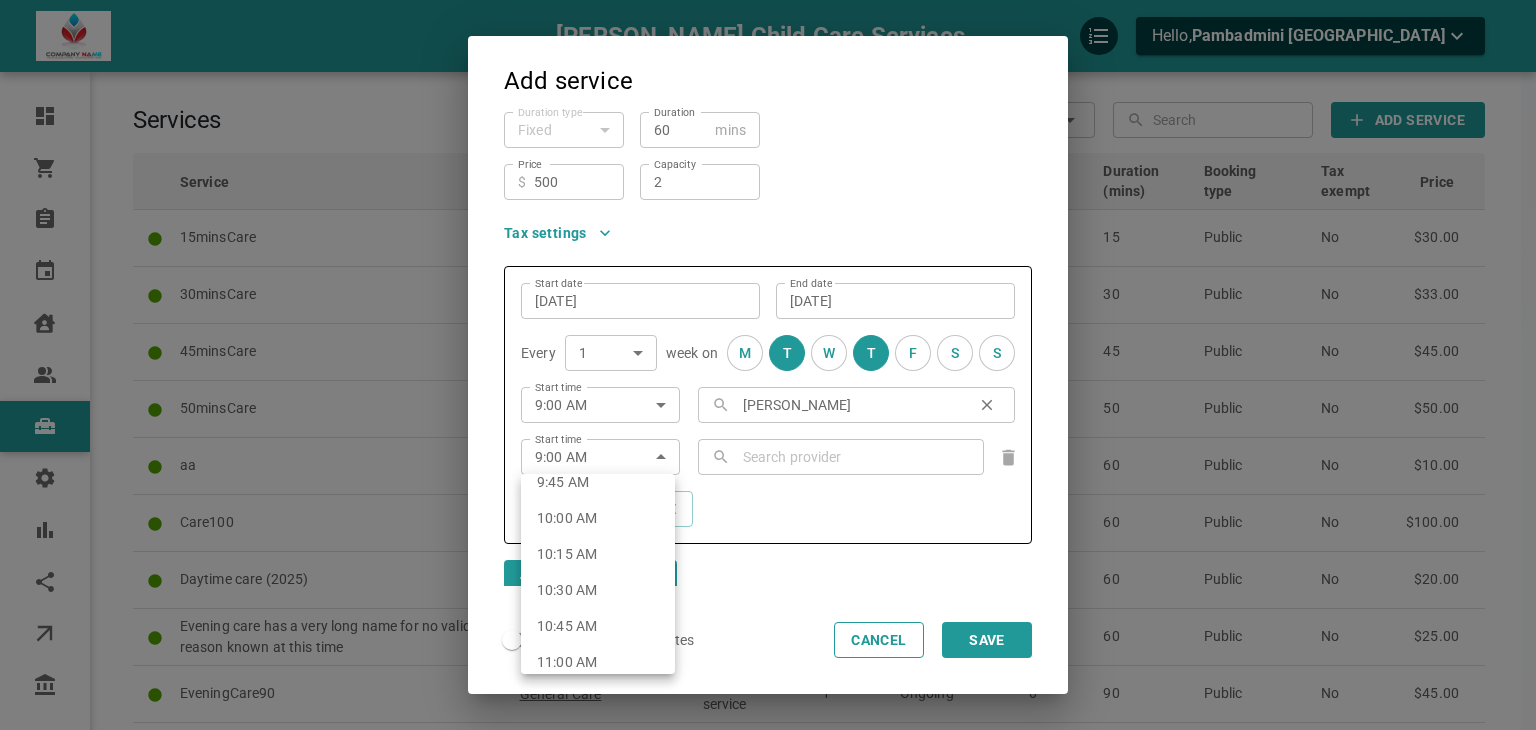 click on "11:00 AM" at bounding box center [598, 662] 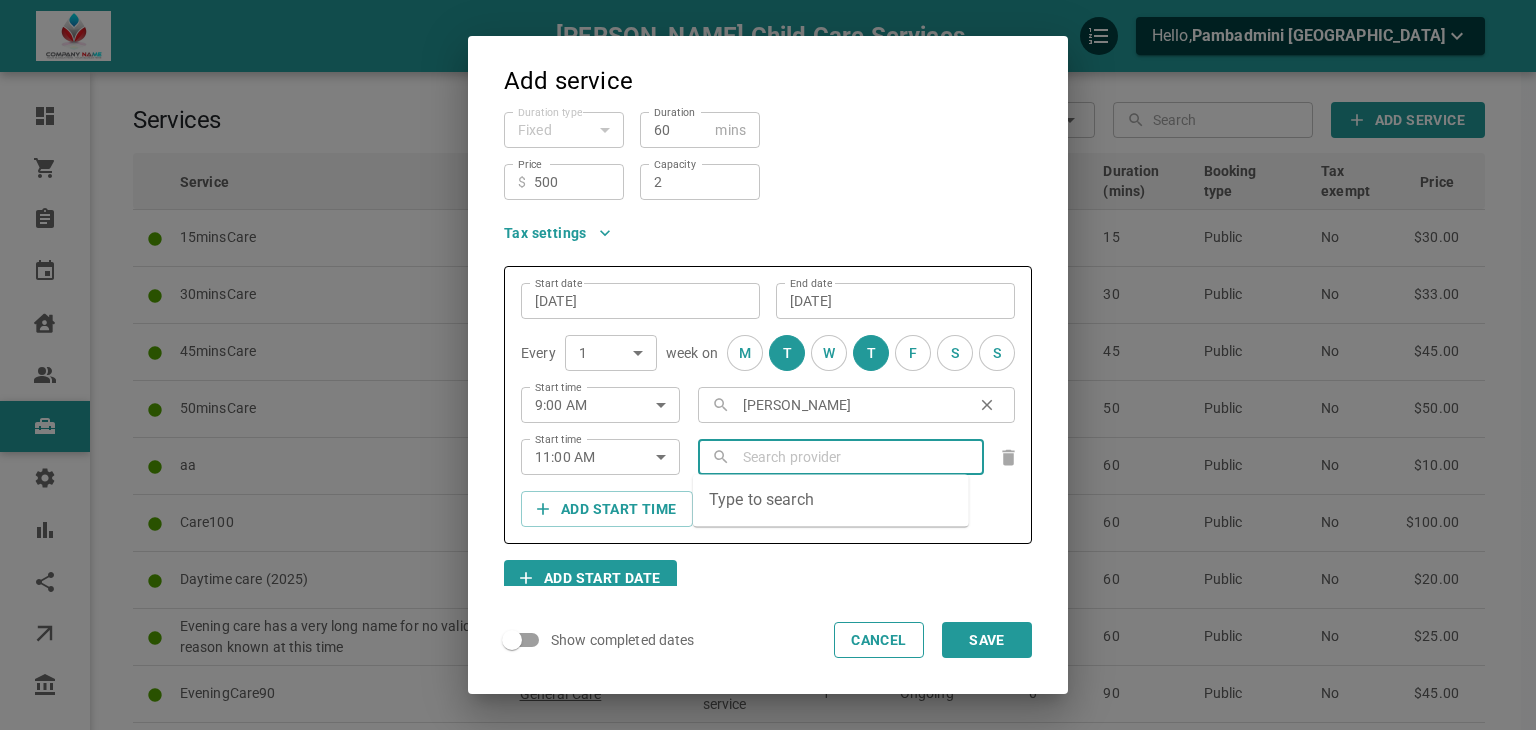 click at bounding box center (854, 456) 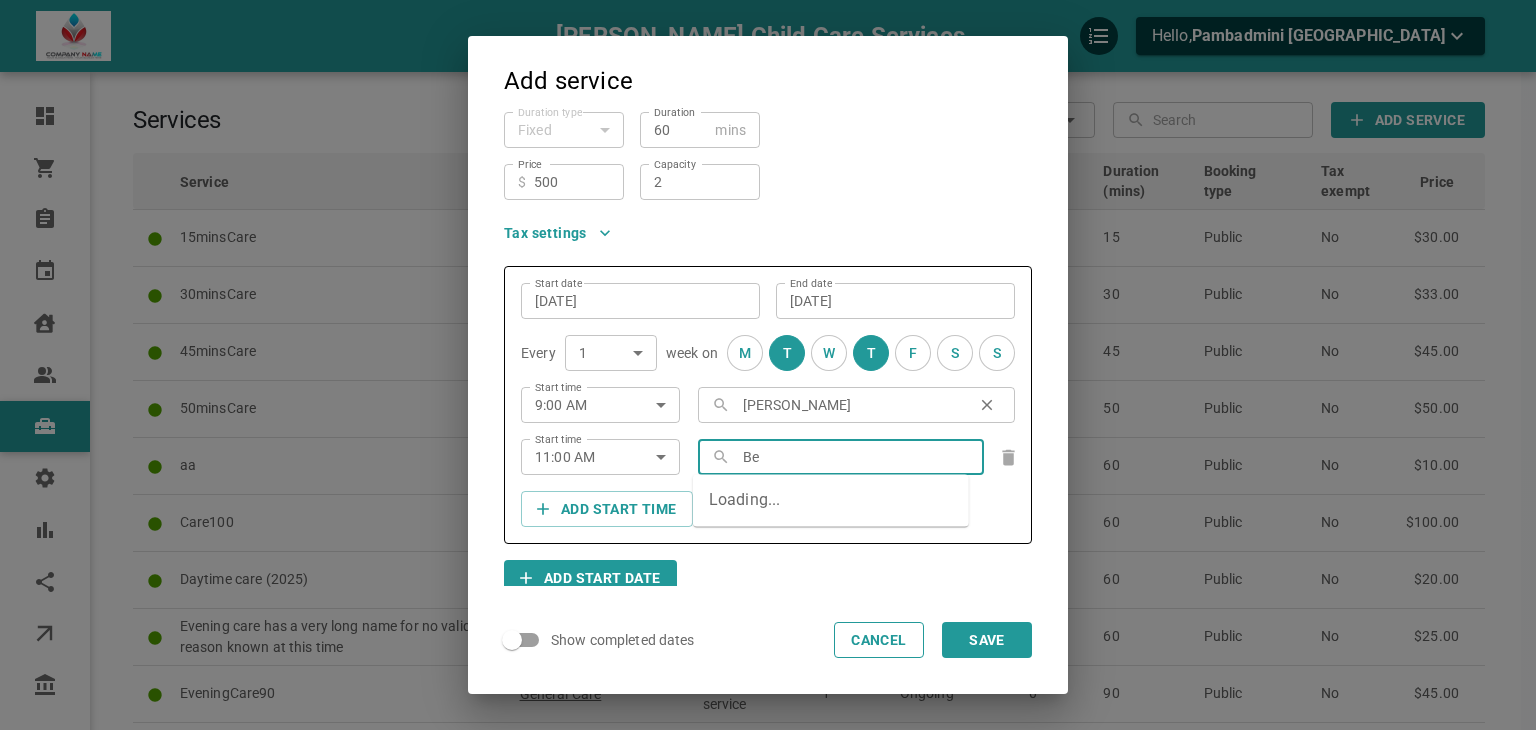 type on "B" 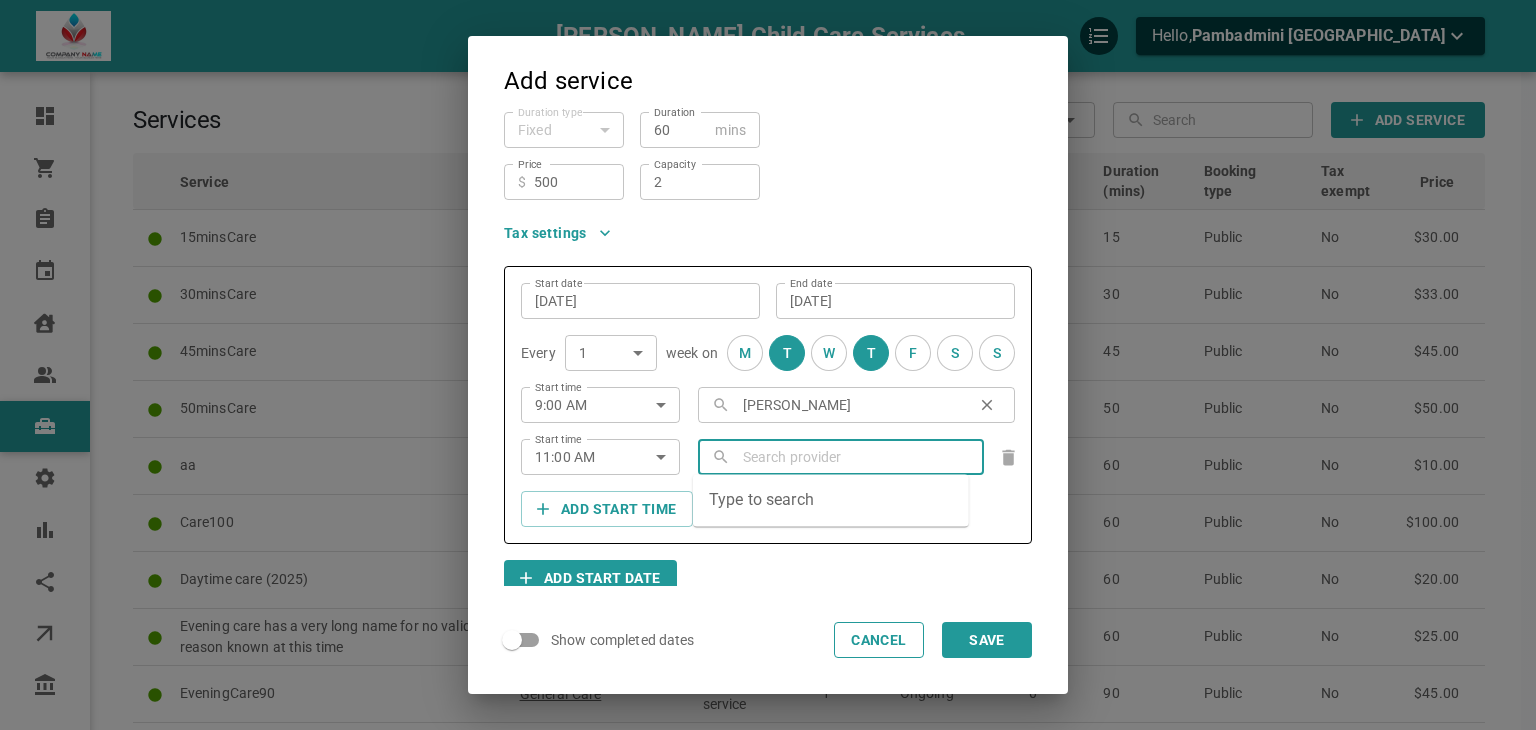 type on "B" 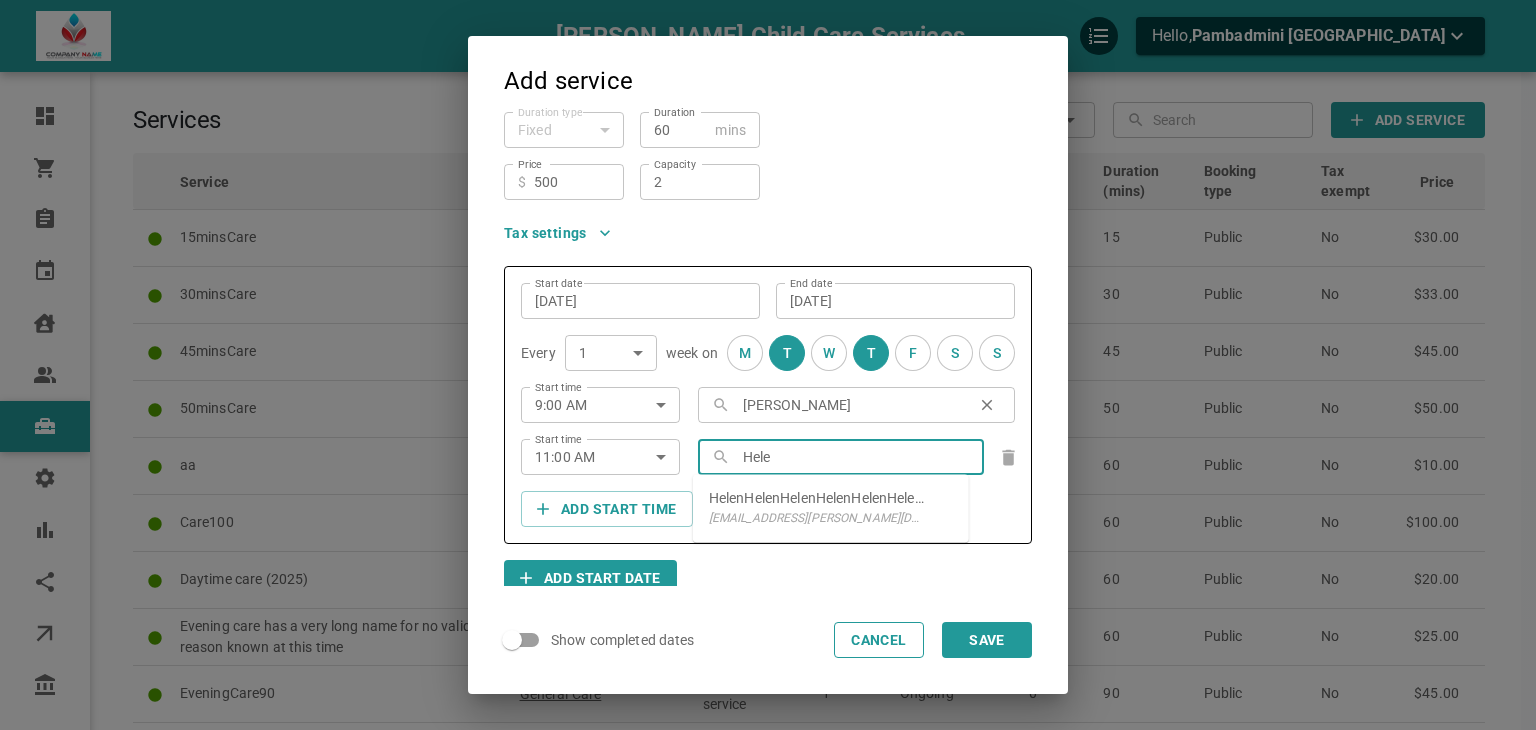 click on "pajawale+helen@gmail.com" at bounding box center [818, 519] 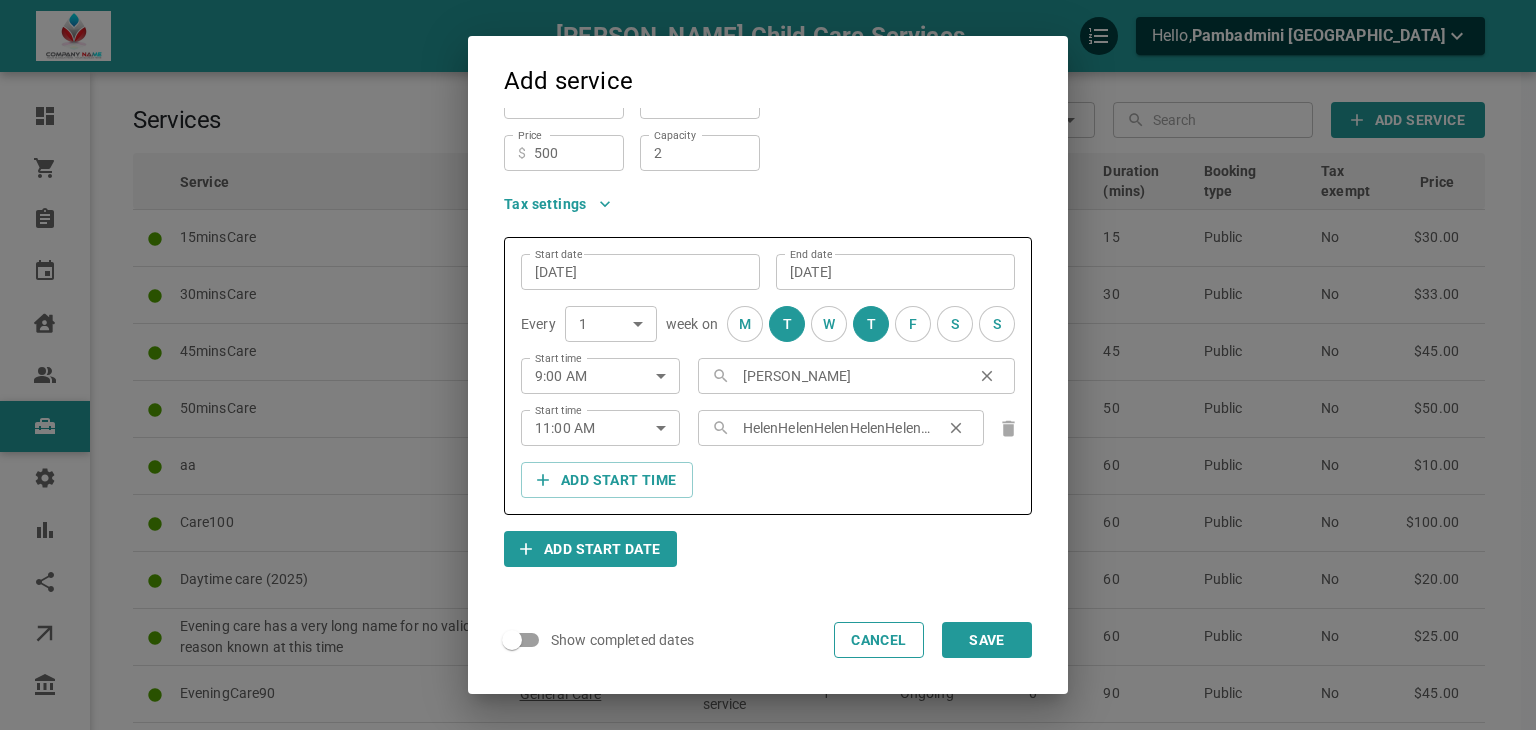 scroll, scrollTop: 425, scrollLeft: 0, axis: vertical 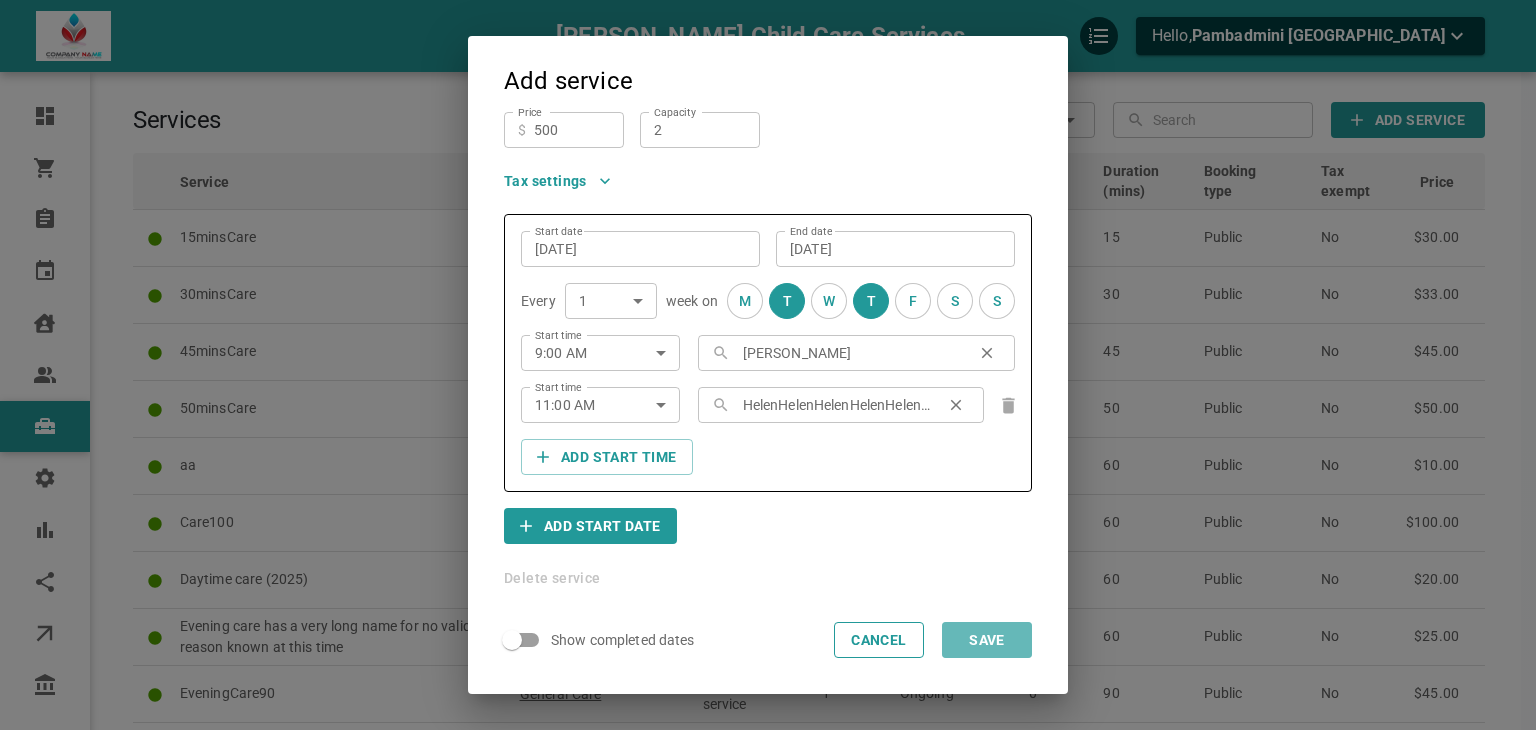 click on "Save" at bounding box center (987, 640) 